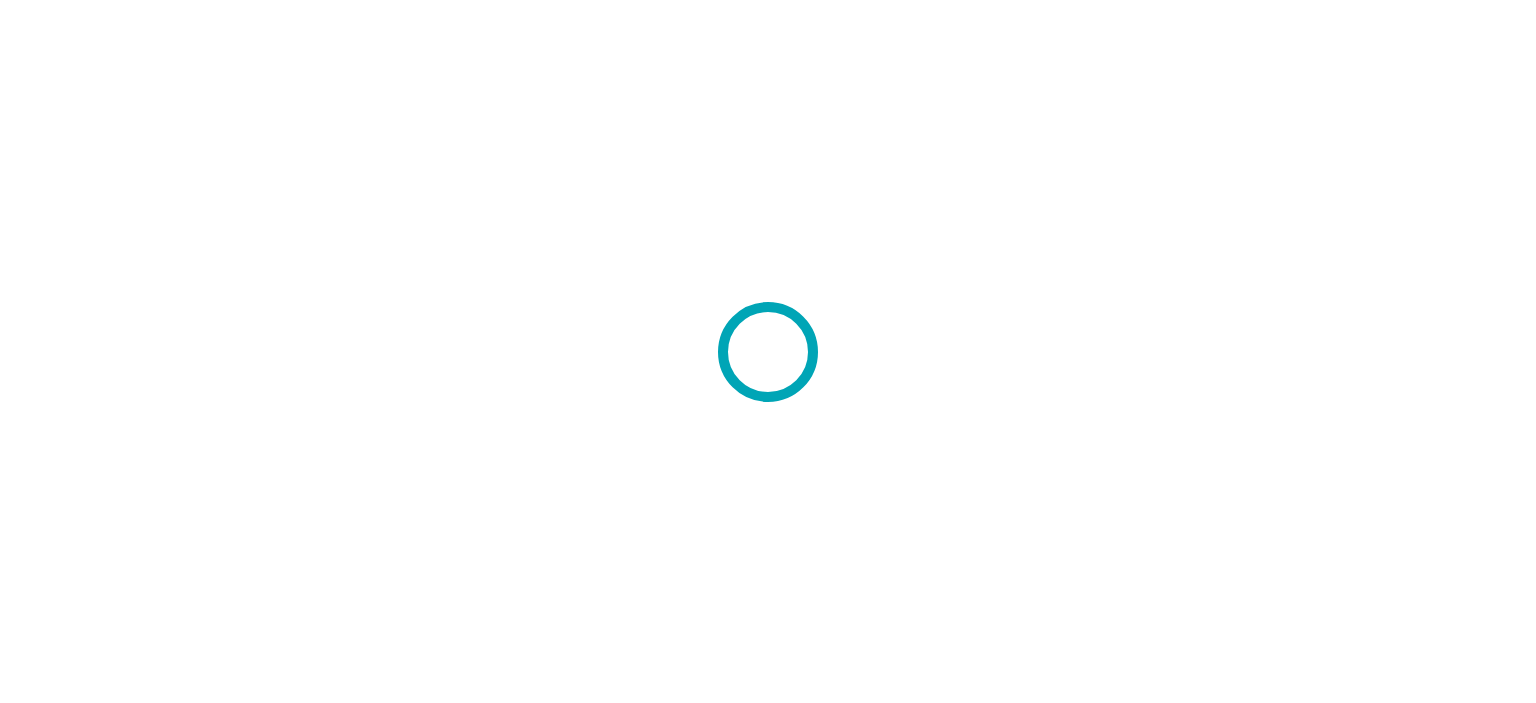 scroll, scrollTop: 0, scrollLeft: 0, axis: both 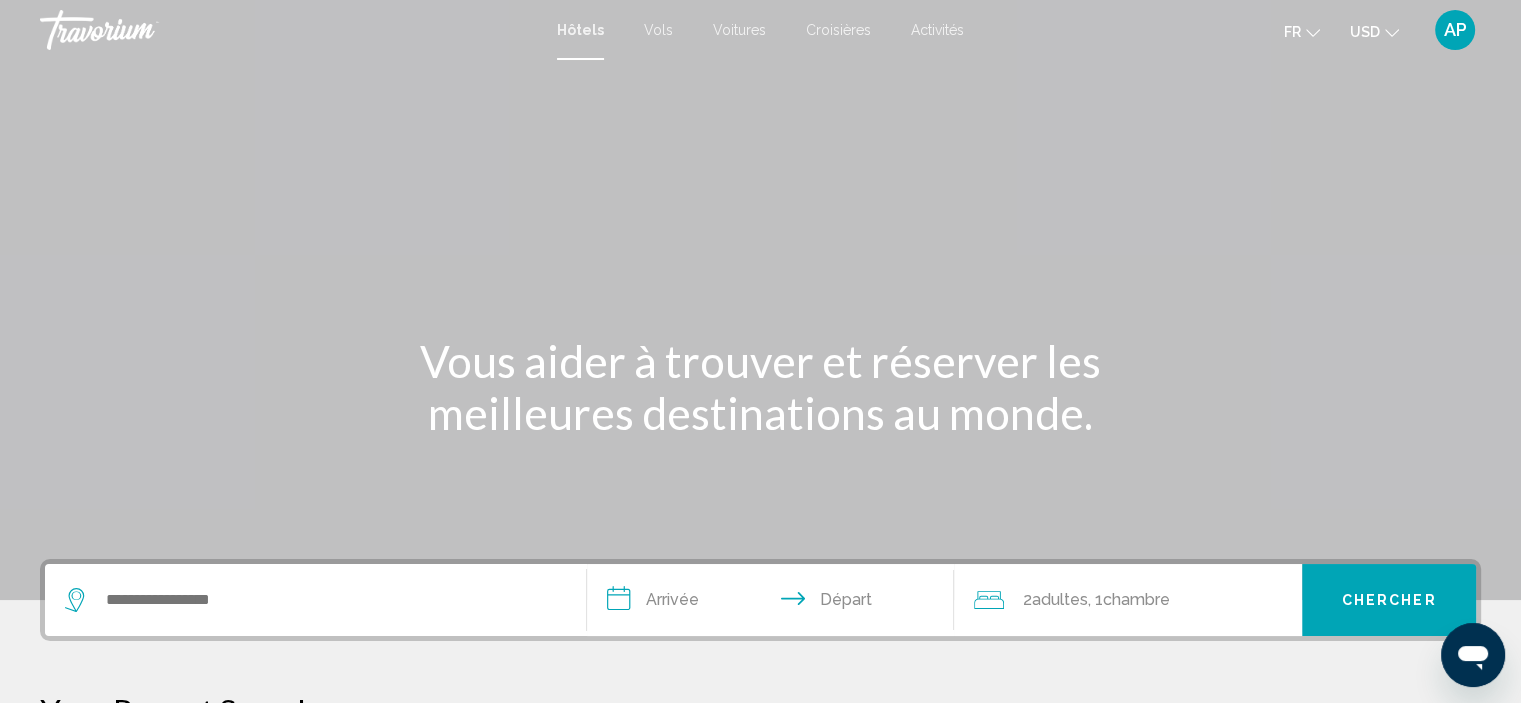 click on "Voitures" at bounding box center [739, 30] 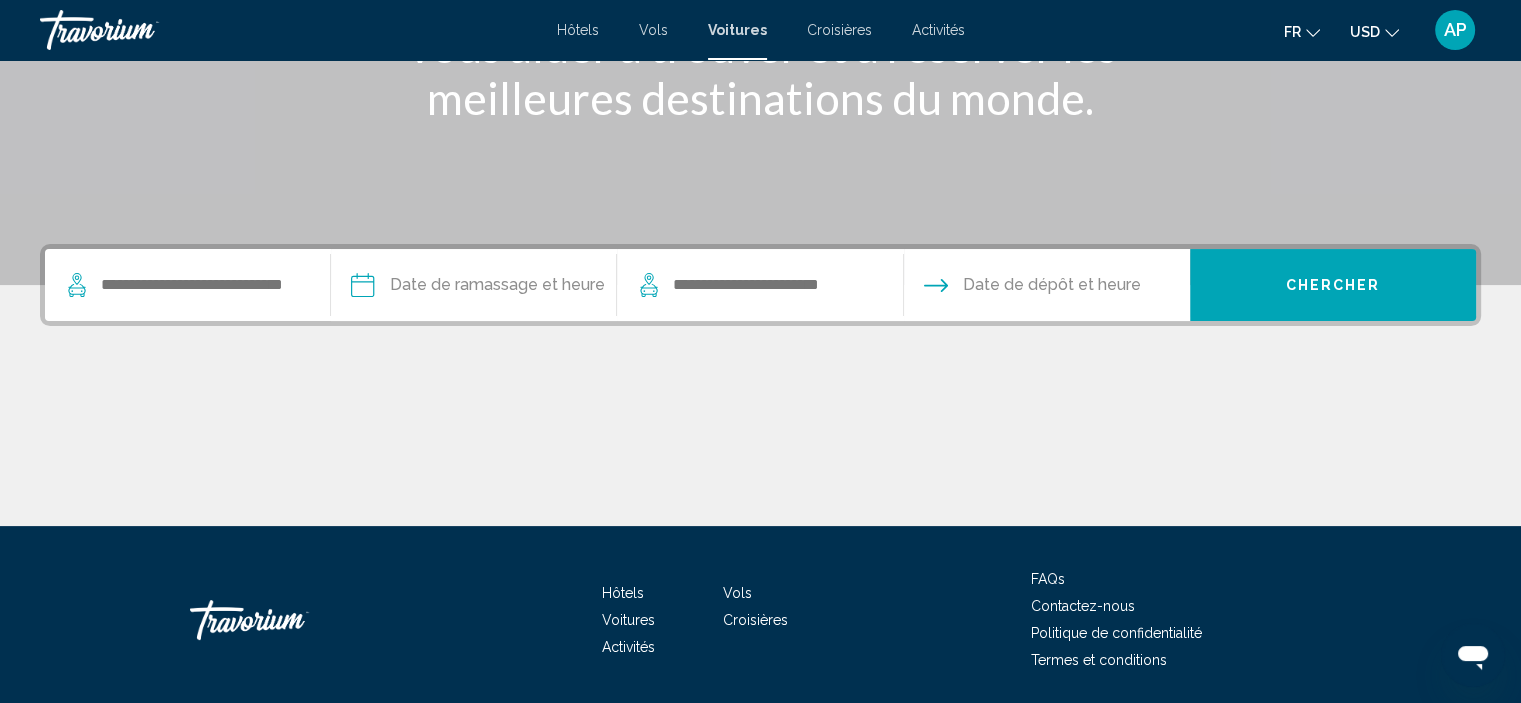 scroll, scrollTop: 382, scrollLeft: 0, axis: vertical 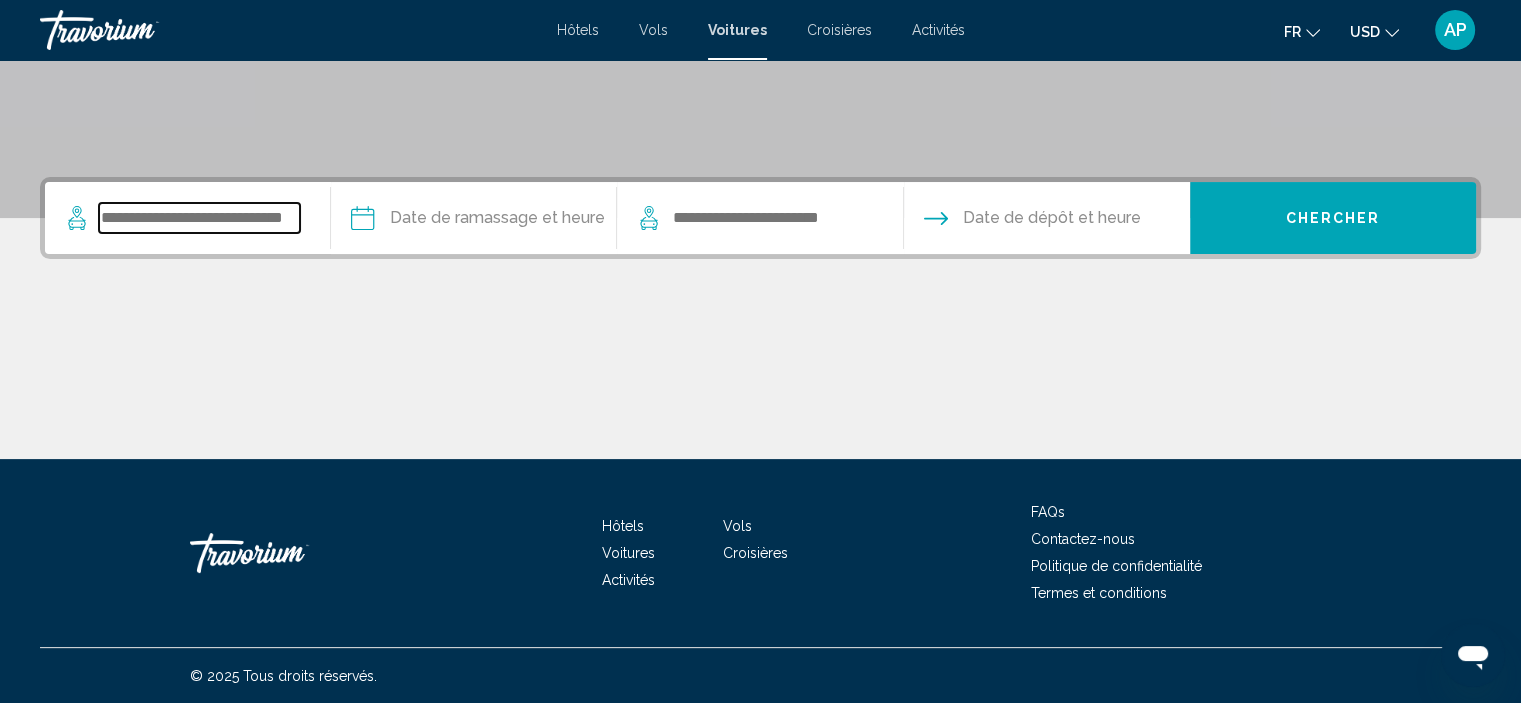 click at bounding box center [199, 218] 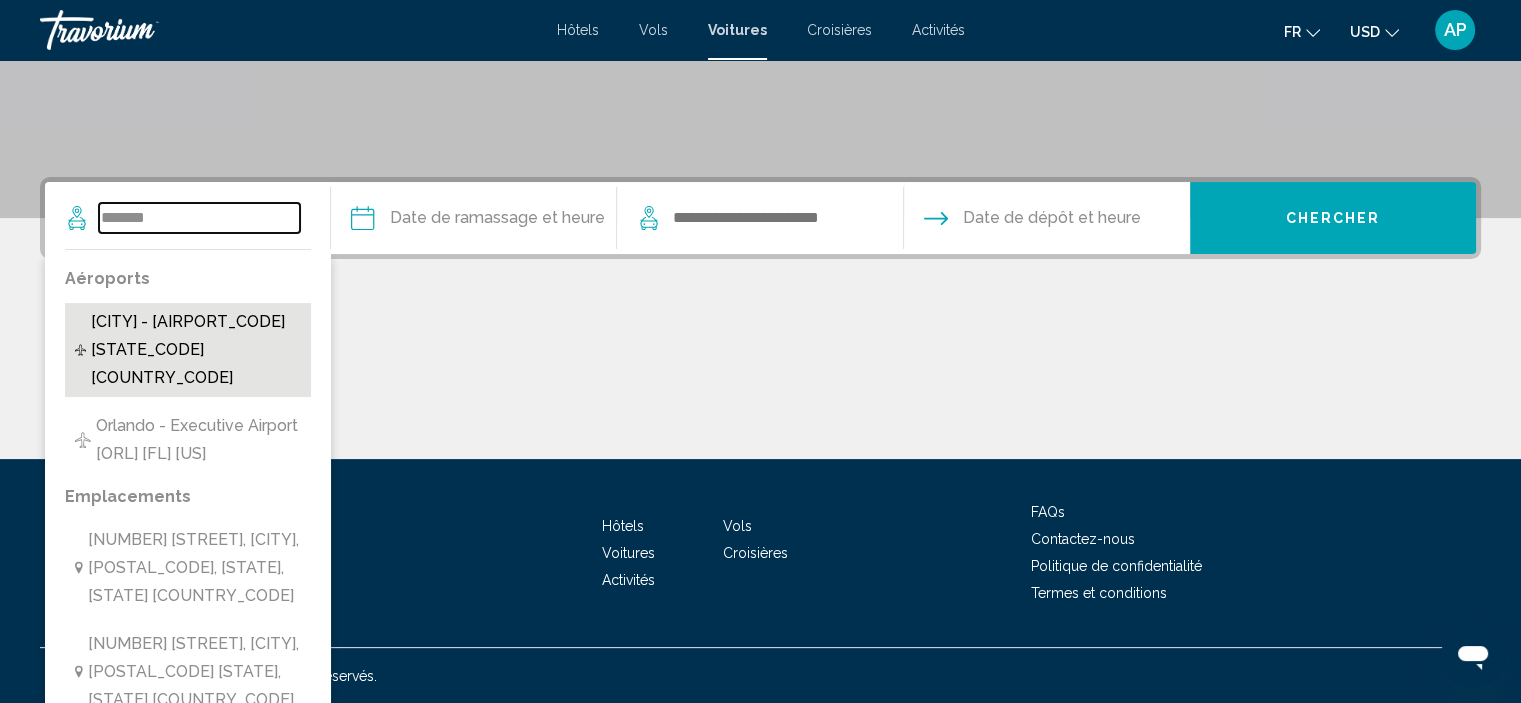 type on "**********" 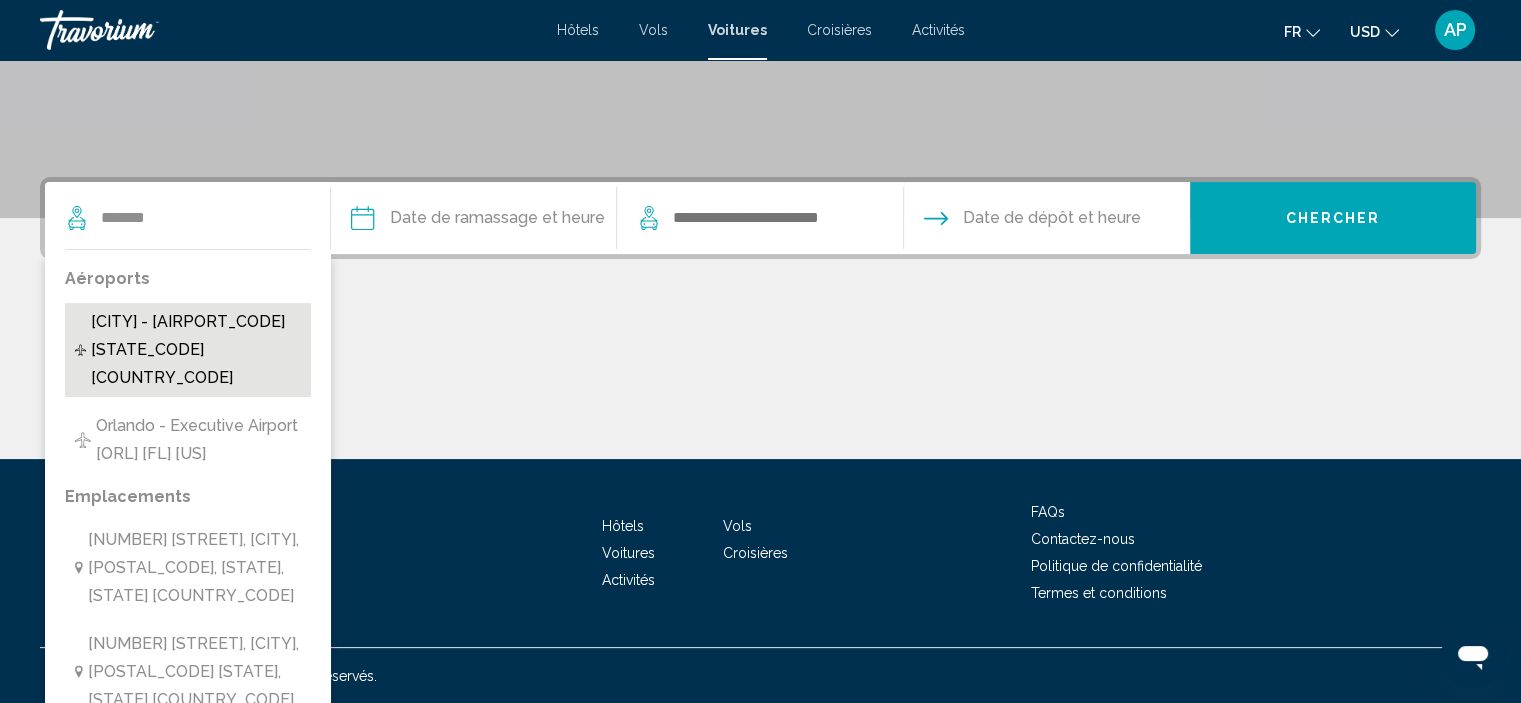 click on "[CITY] - [AIRPORT_CODE] [STATE_CODE] [COUNTRY_CODE]" at bounding box center (196, 350) 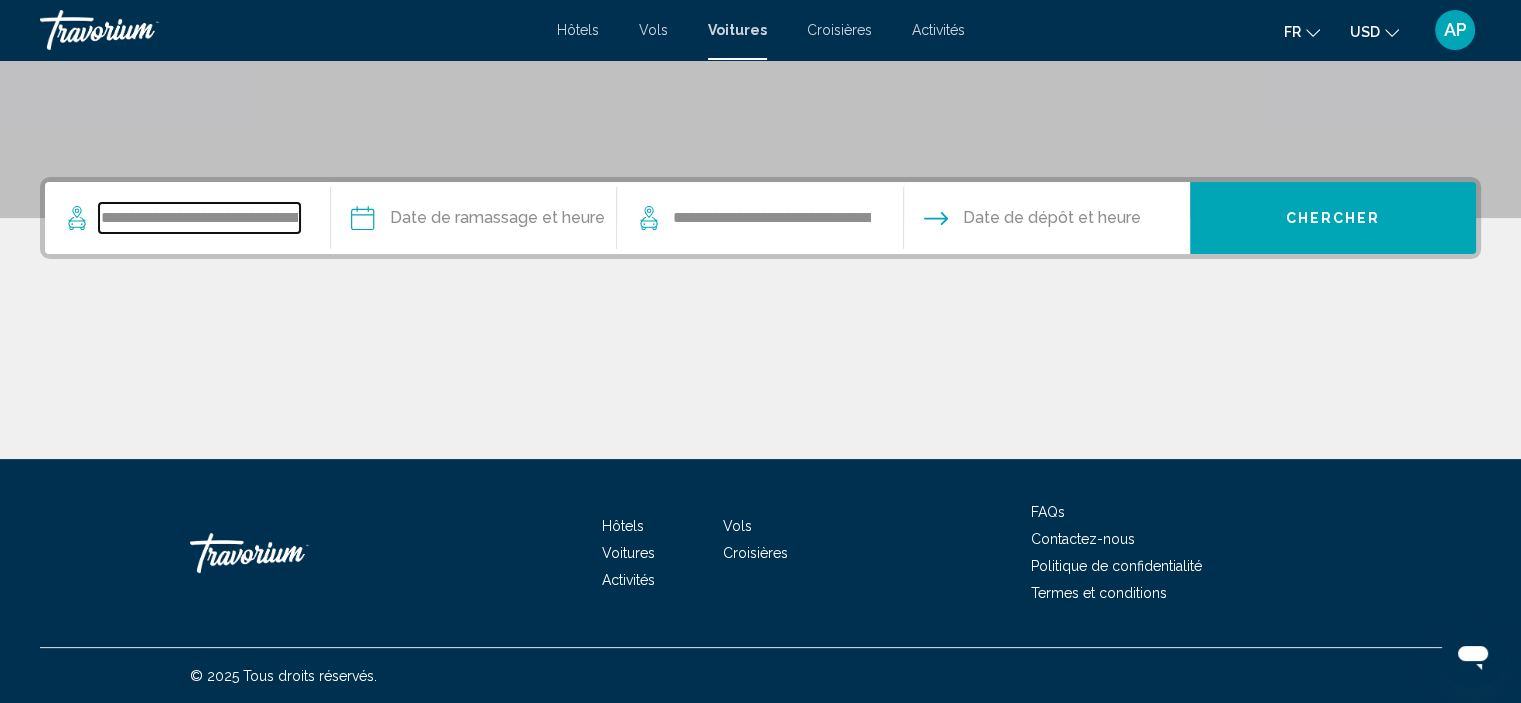 click on "**********" at bounding box center [199, 218] 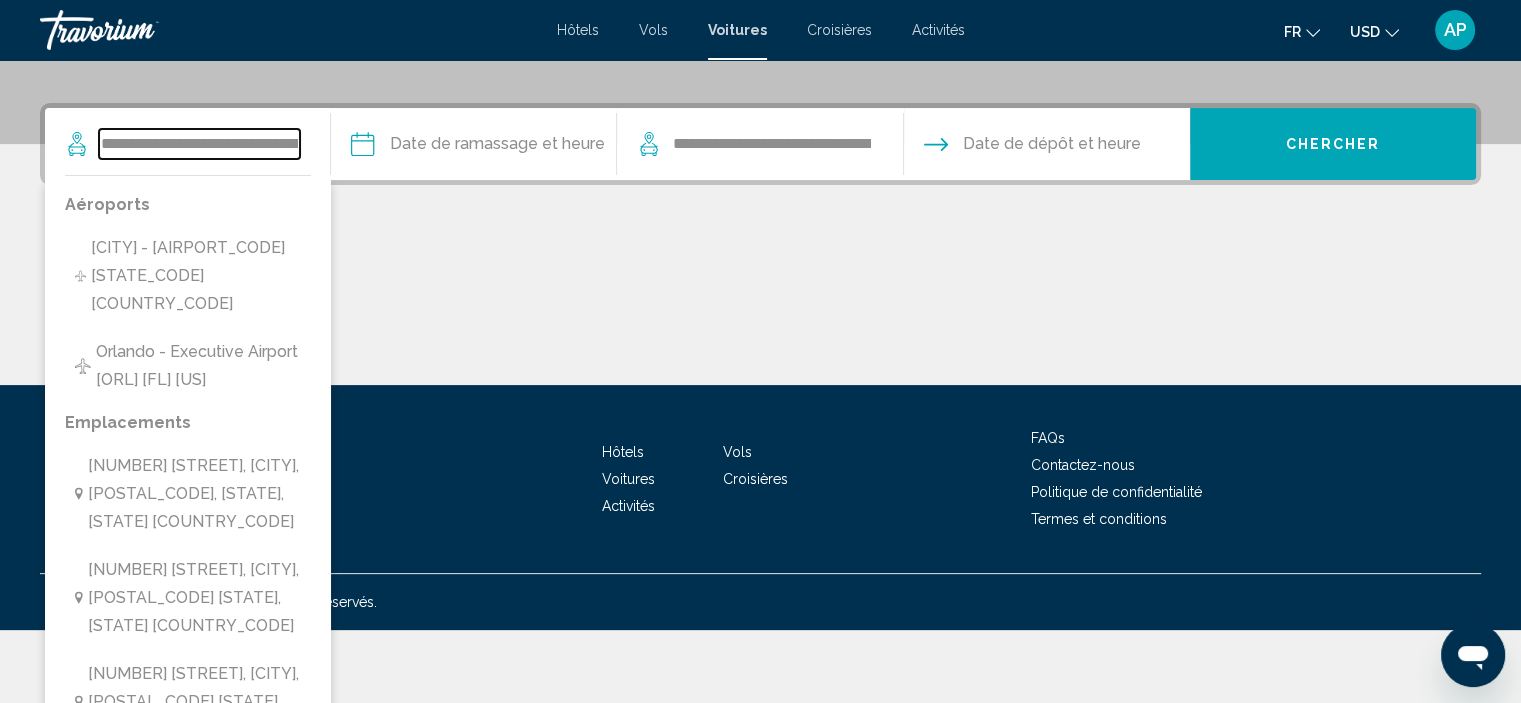 scroll, scrollTop: 493, scrollLeft: 0, axis: vertical 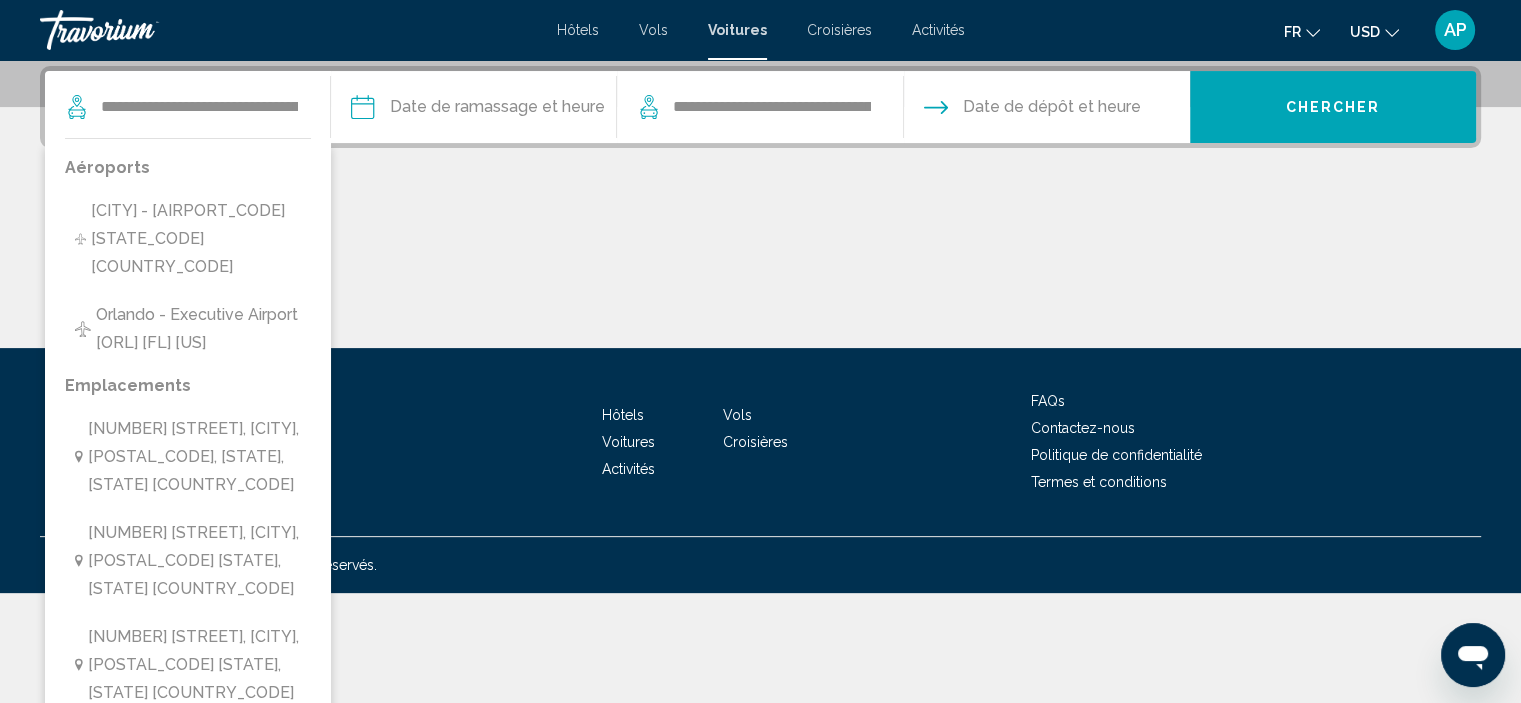 click on "[CITY] - [AIRPORT_CODE] [STATE_CODE] [COUNTRY_CODE]" at bounding box center (196, 239) 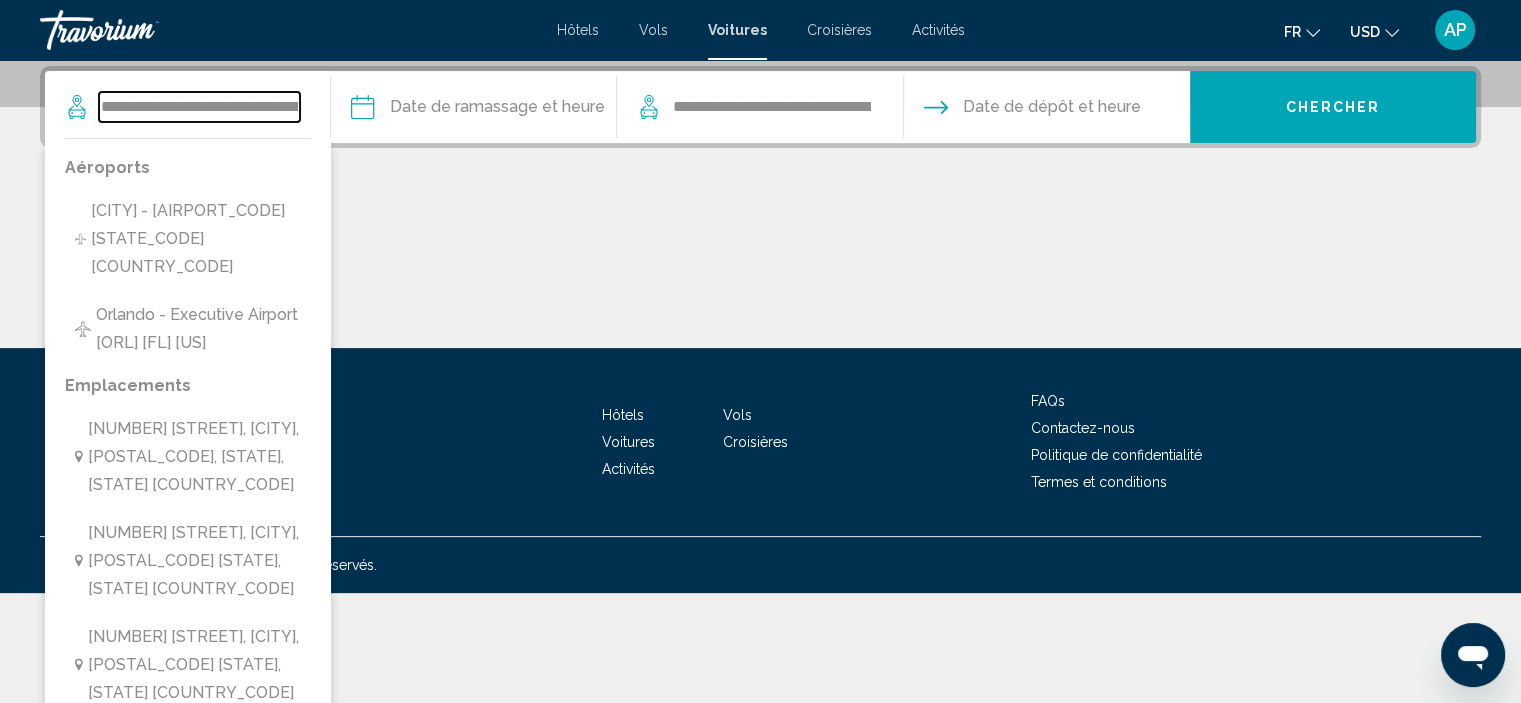 scroll, scrollTop: 382, scrollLeft: 0, axis: vertical 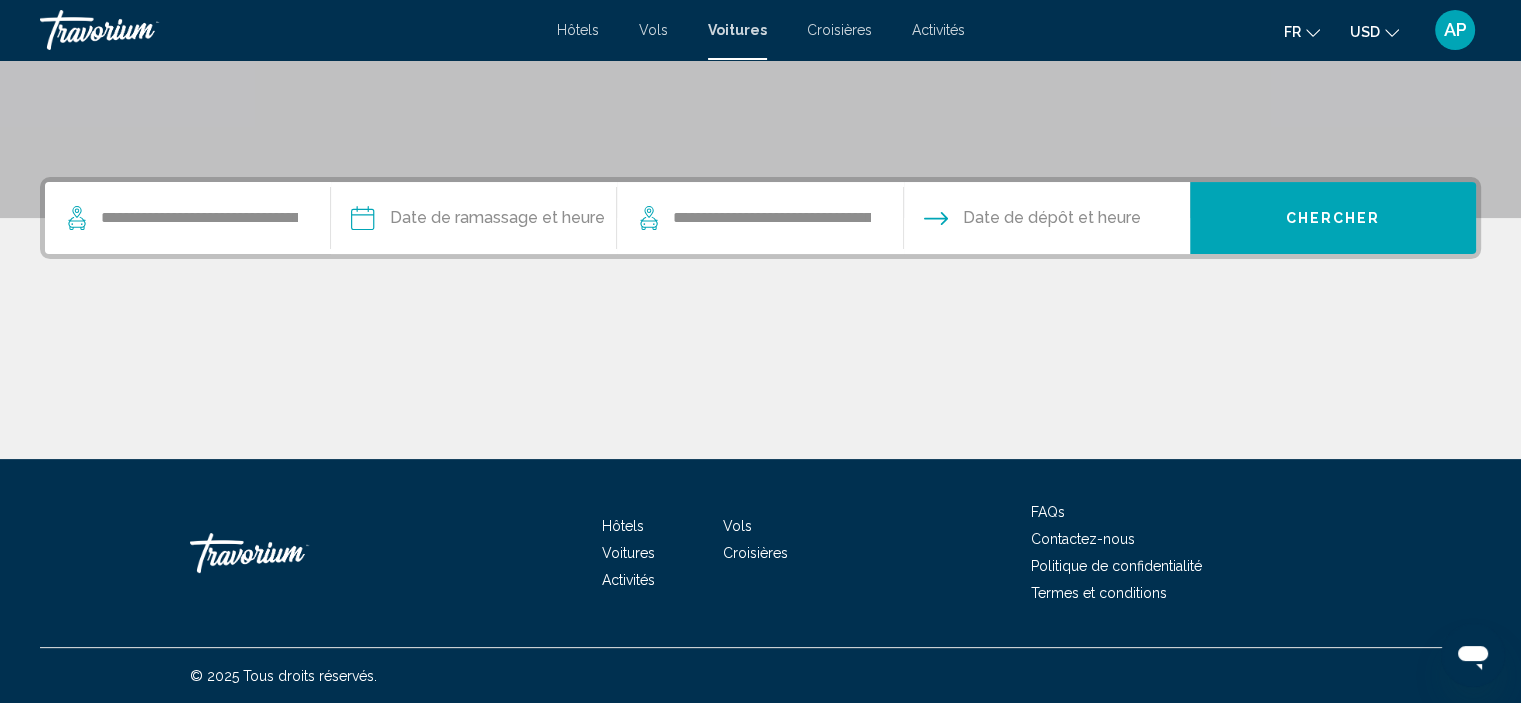 click at bounding box center [473, 221] 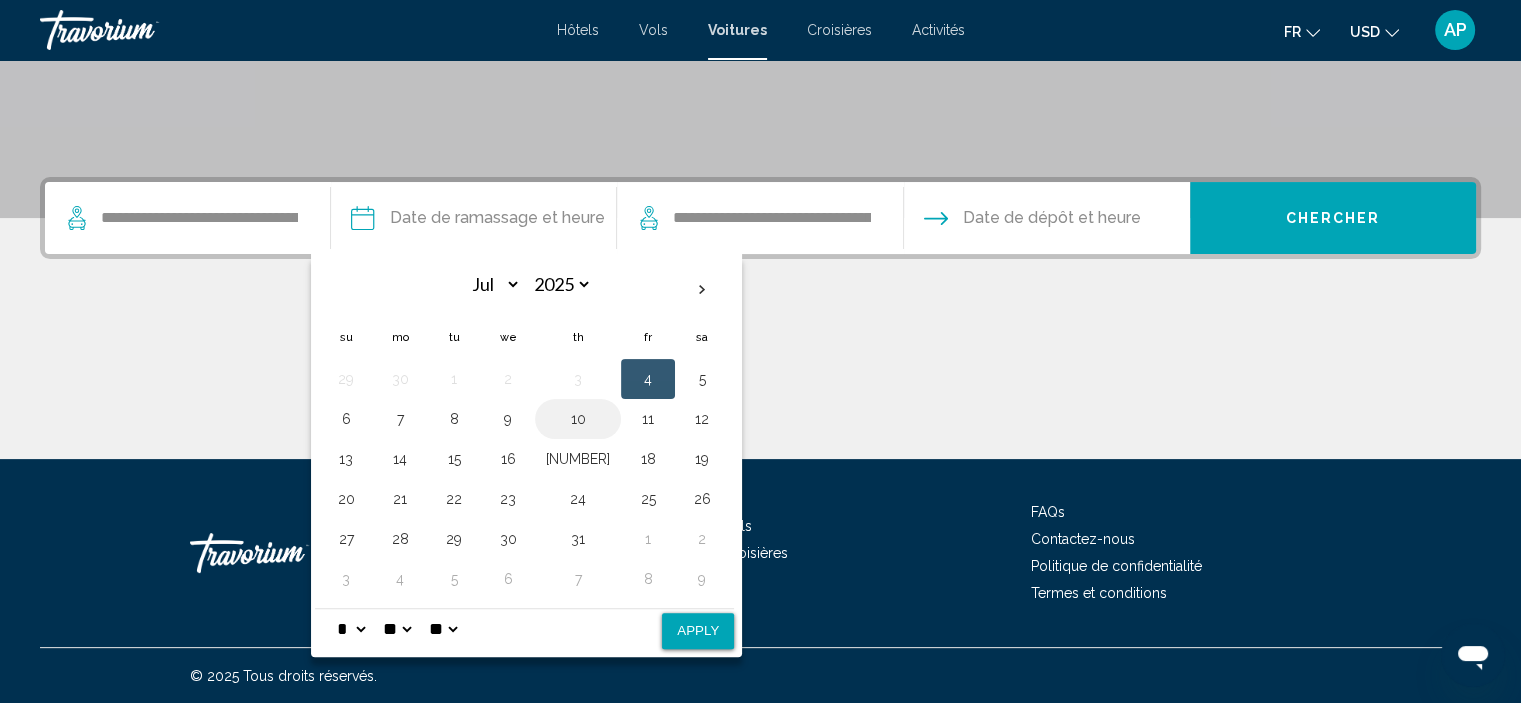 click on "10" at bounding box center [578, 419] 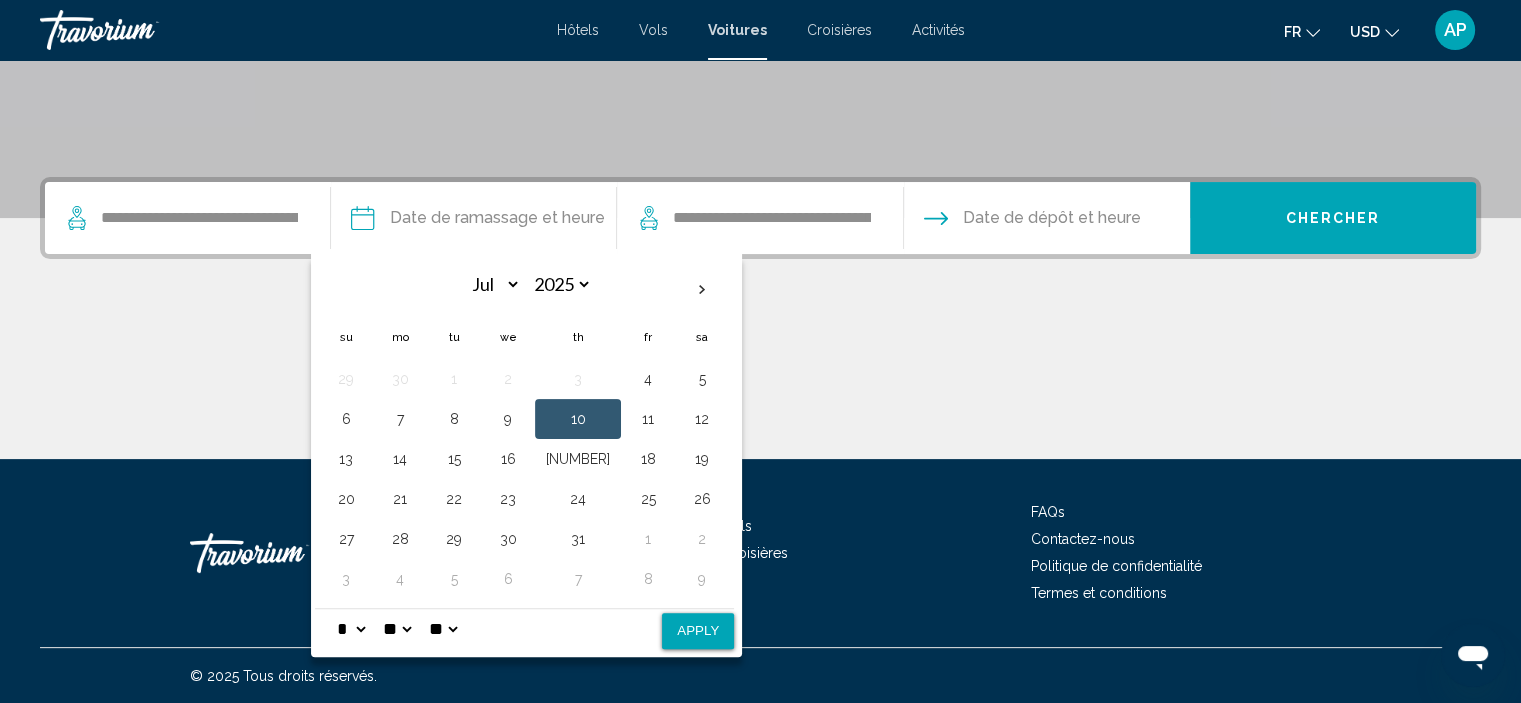 click on "* * * * * * * * * ** ** **" at bounding box center [351, 629] 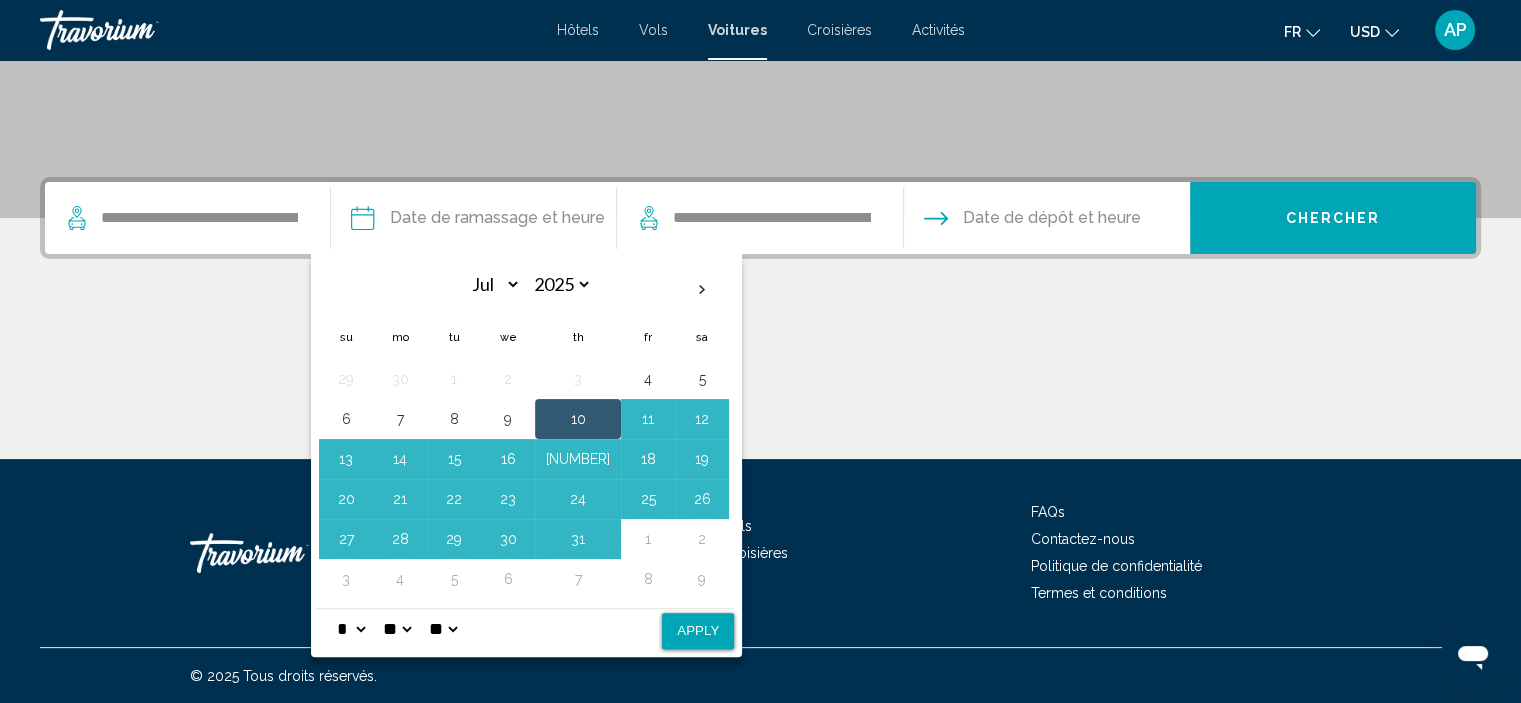 click on "** **" at bounding box center (443, 629) 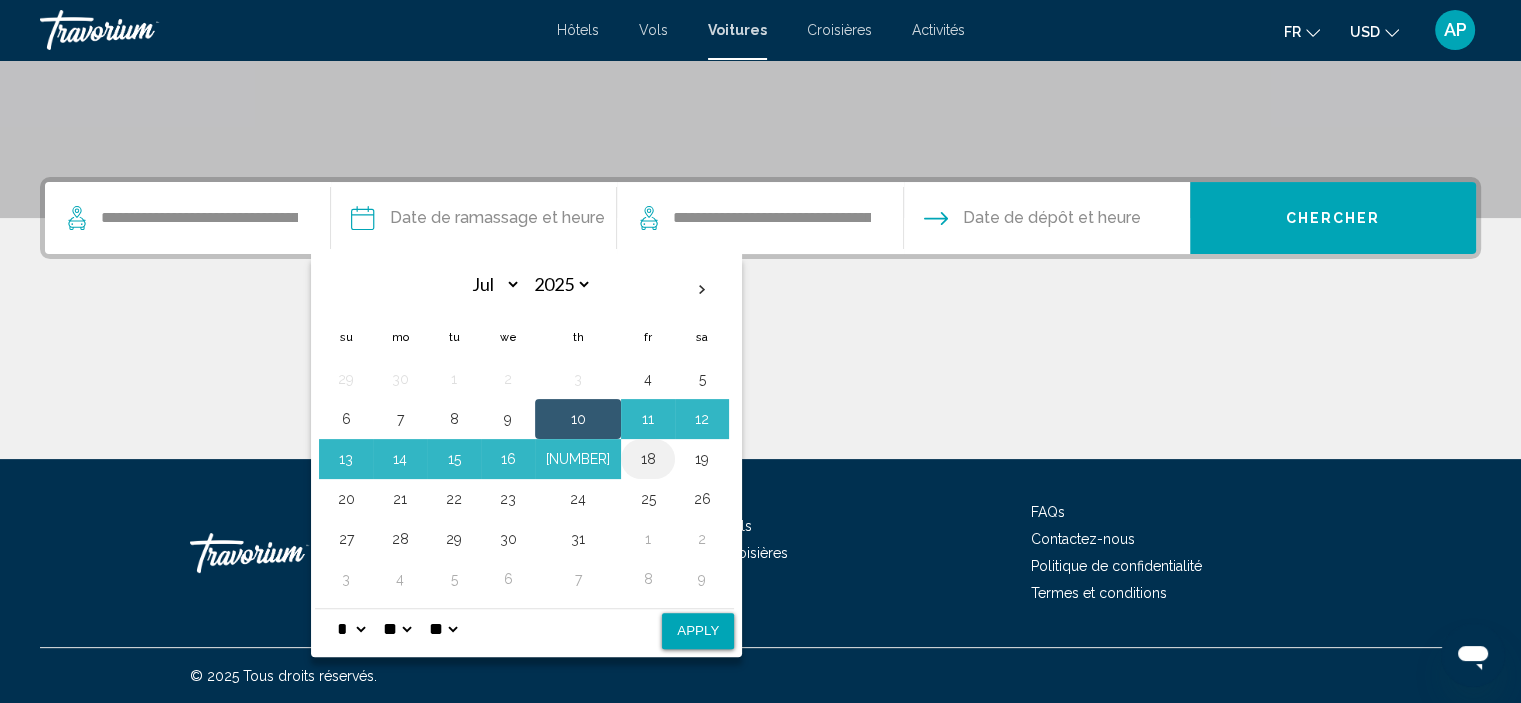 click on "18" at bounding box center [648, 459] 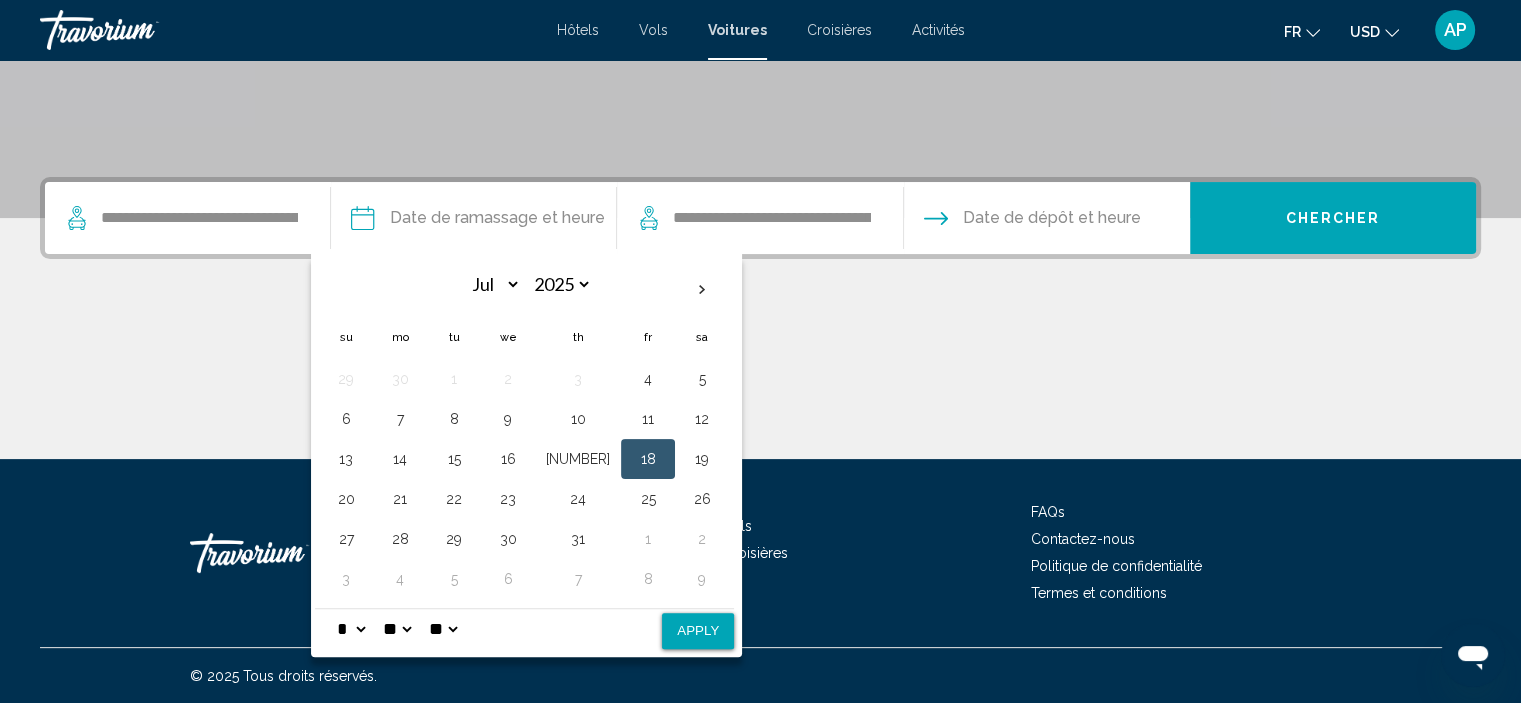 click at bounding box center [473, 221] 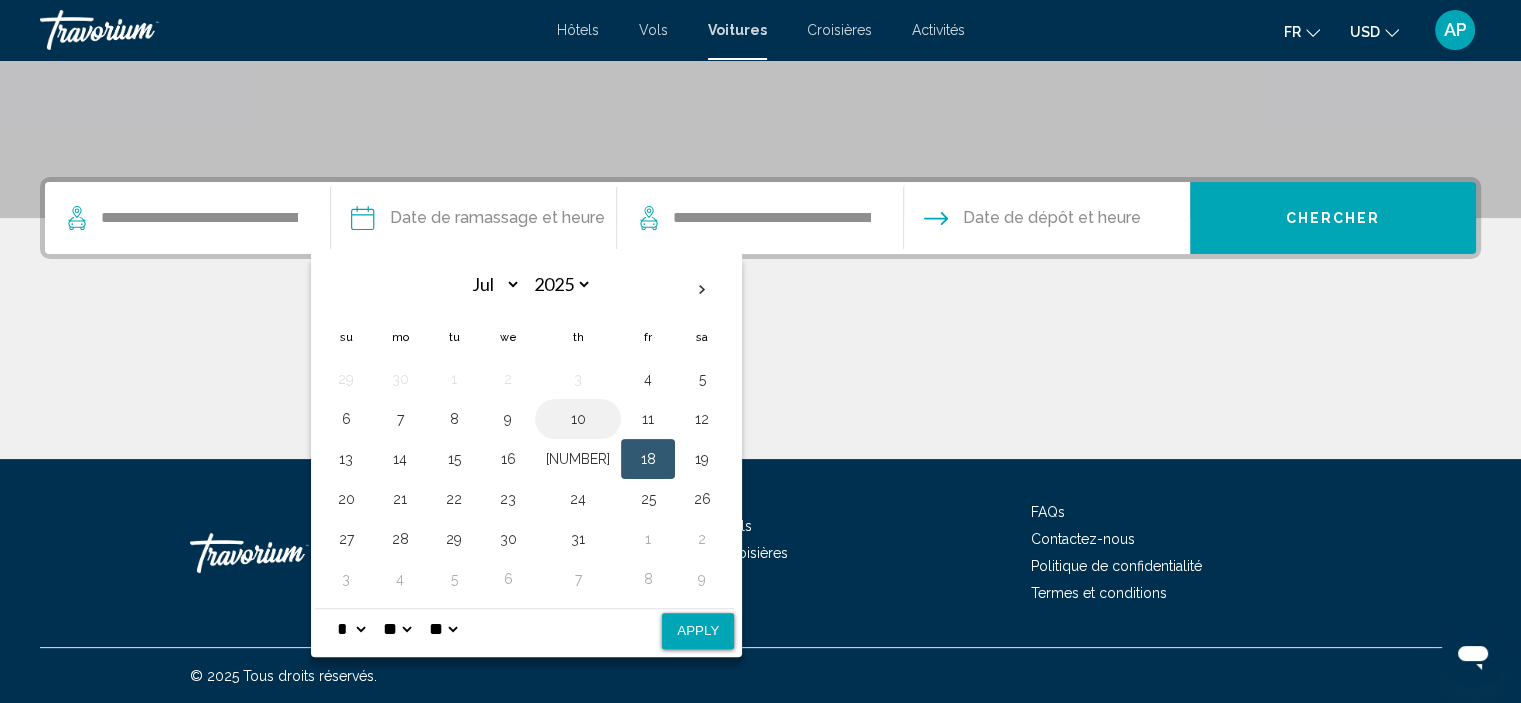click on "10" at bounding box center (578, 419) 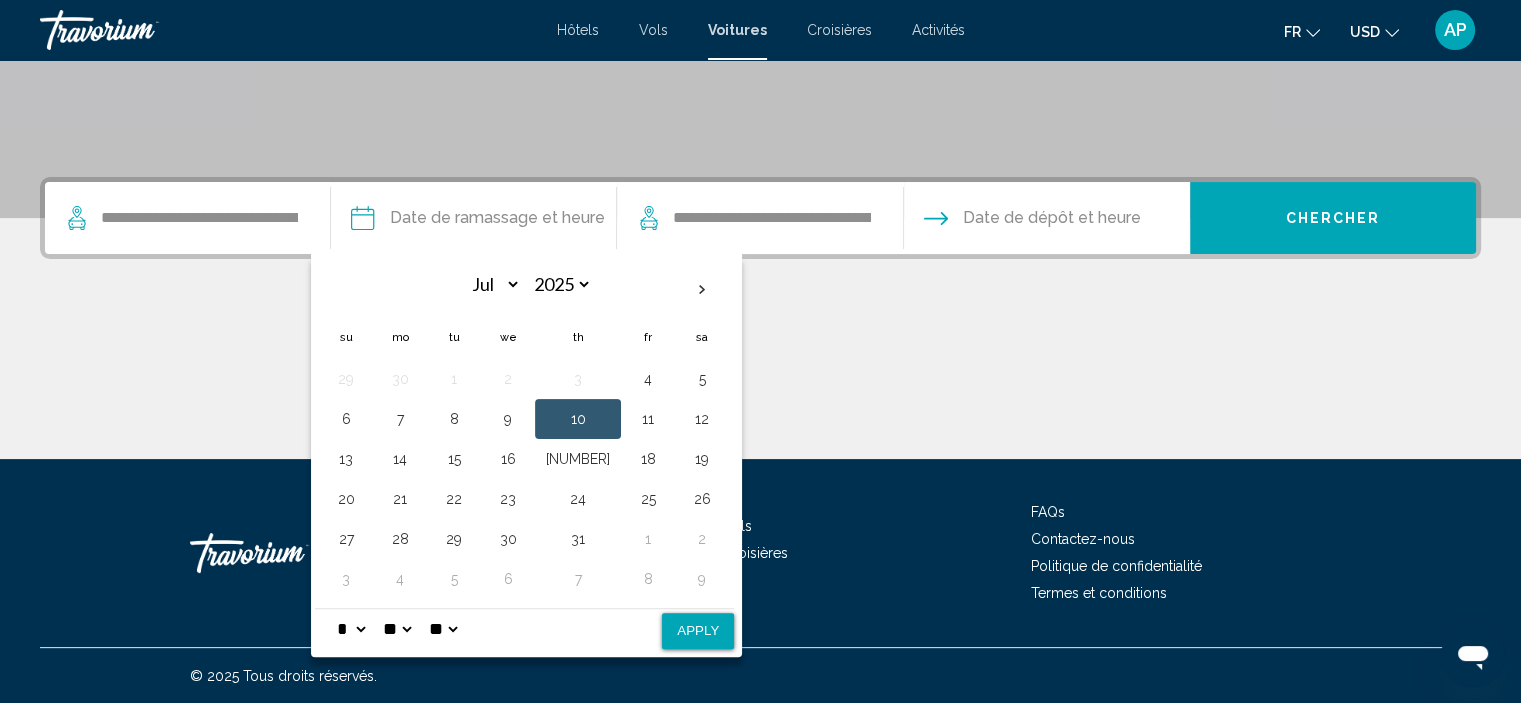 click on "Apply" at bounding box center [698, 631] 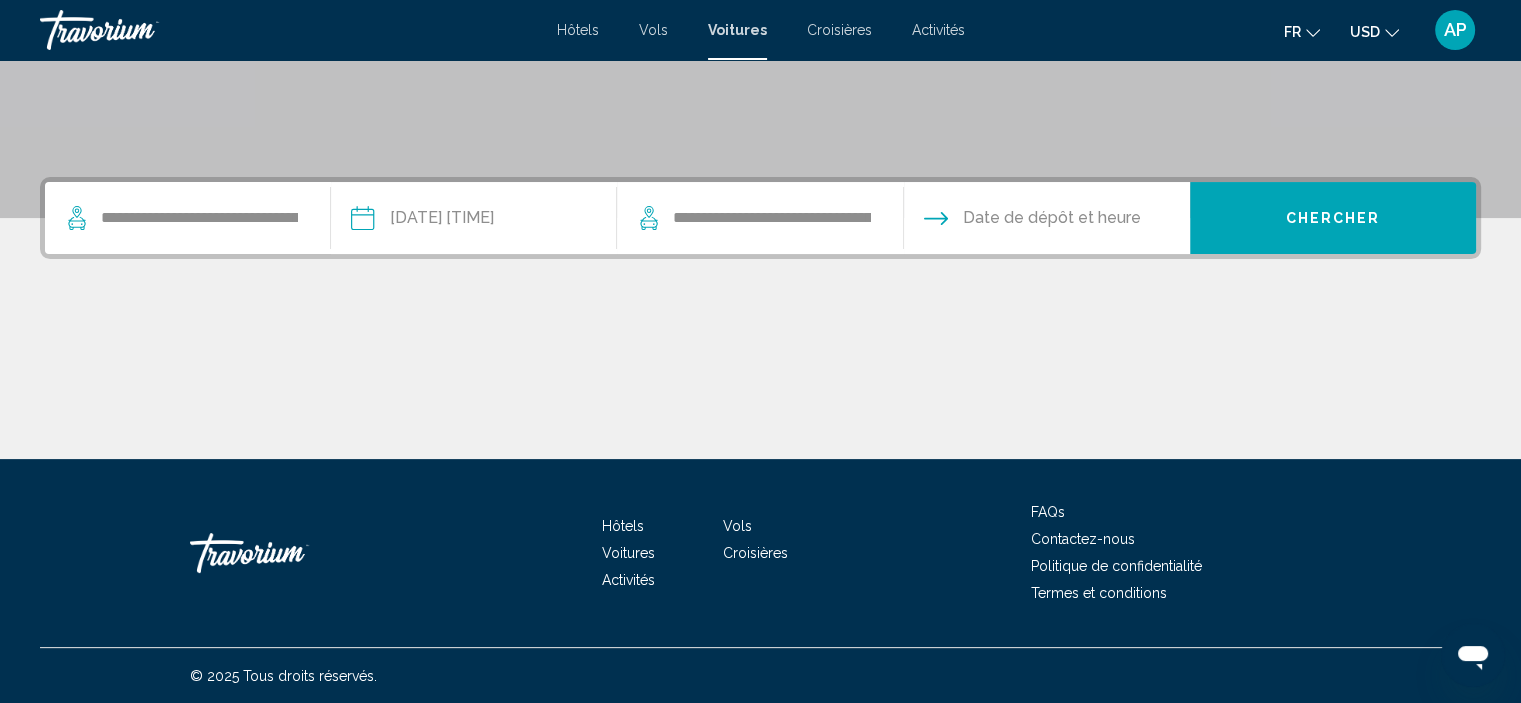 click at bounding box center [1046, 221] 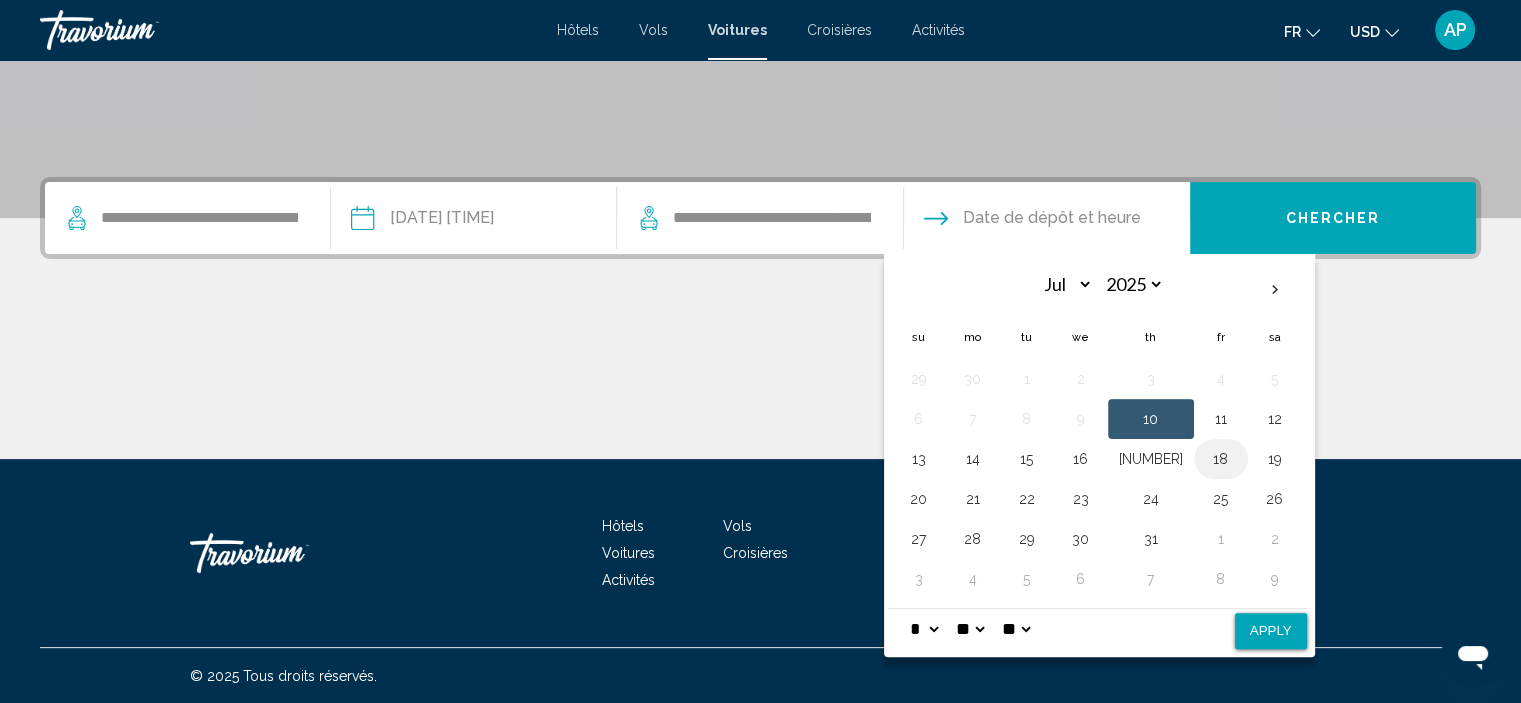 click on "18" at bounding box center (1221, 459) 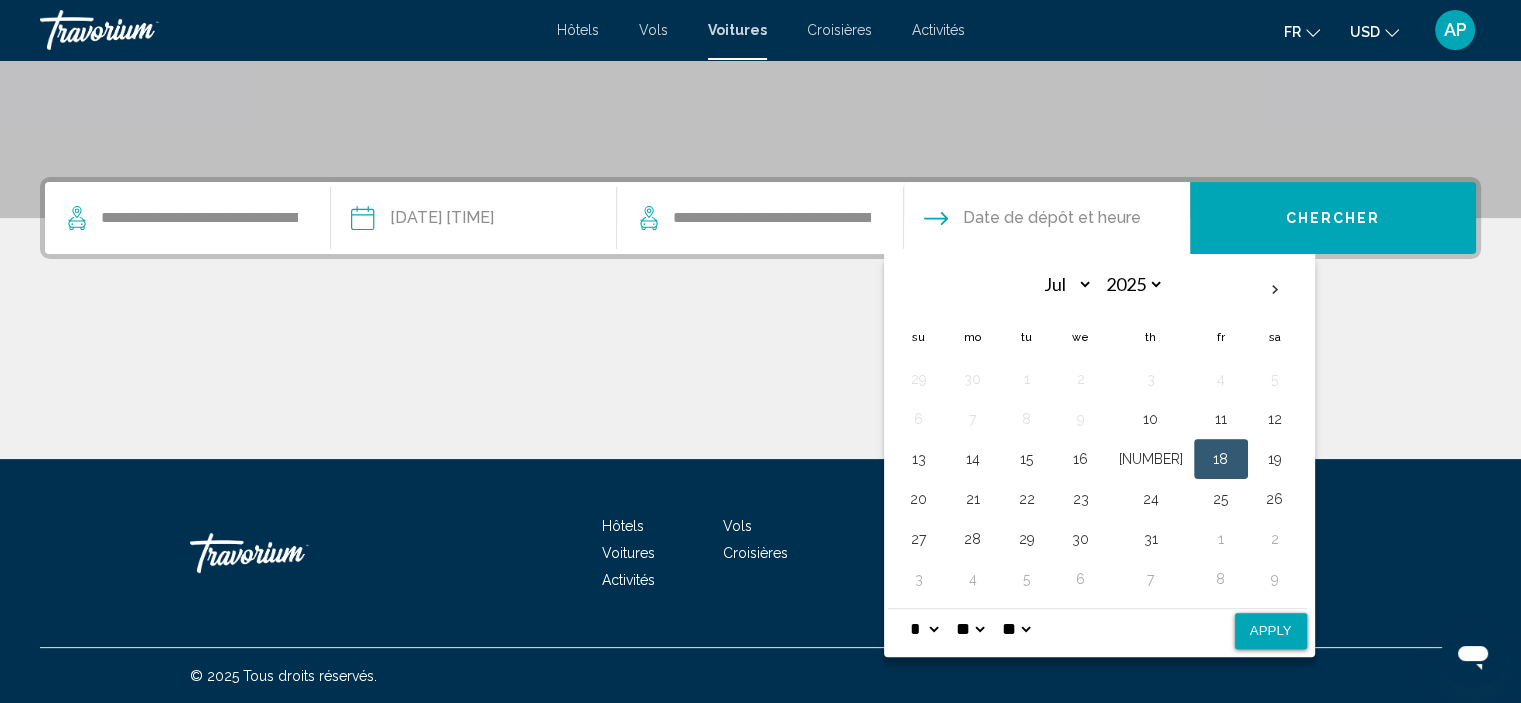 click on "* * * * * * * * * ** ** **" at bounding box center [924, 629] 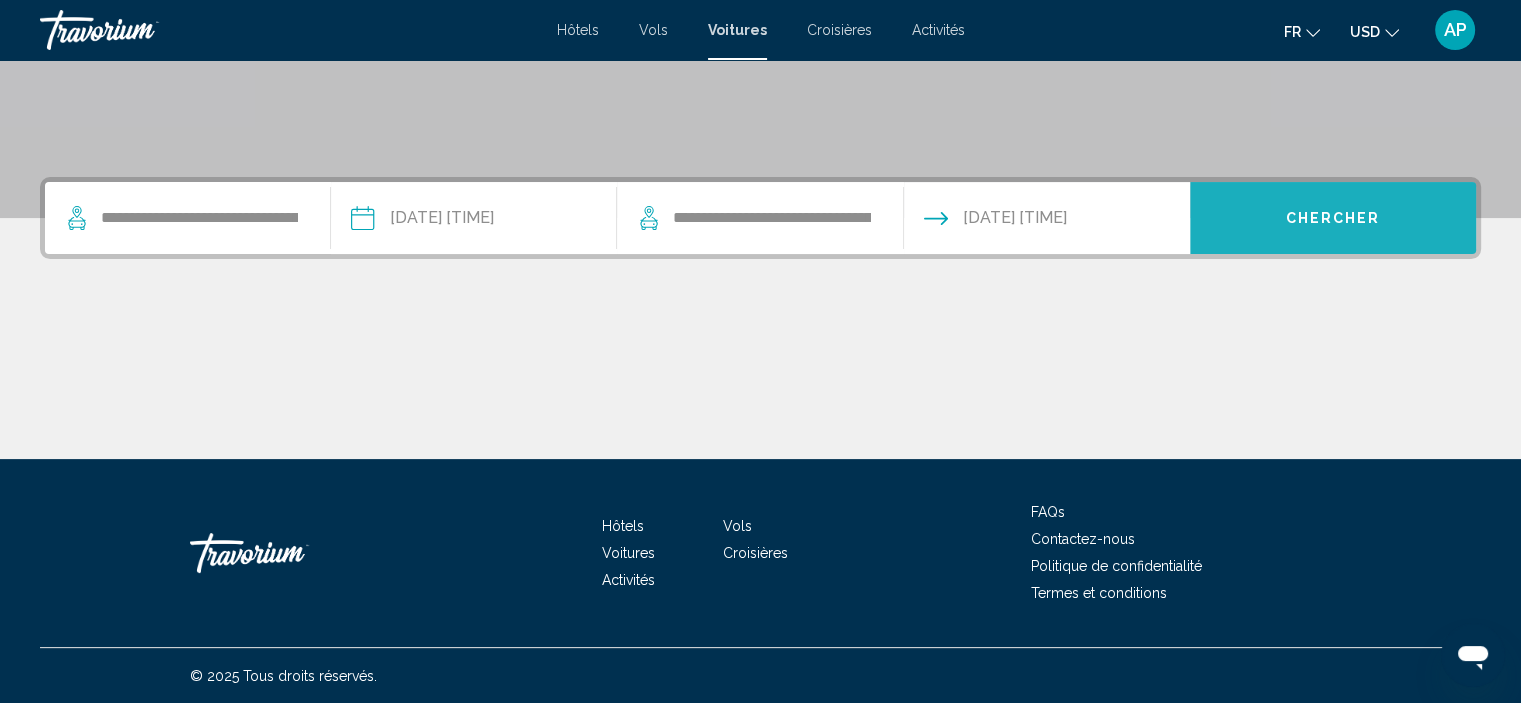 click on "Chercher" at bounding box center [1333, 218] 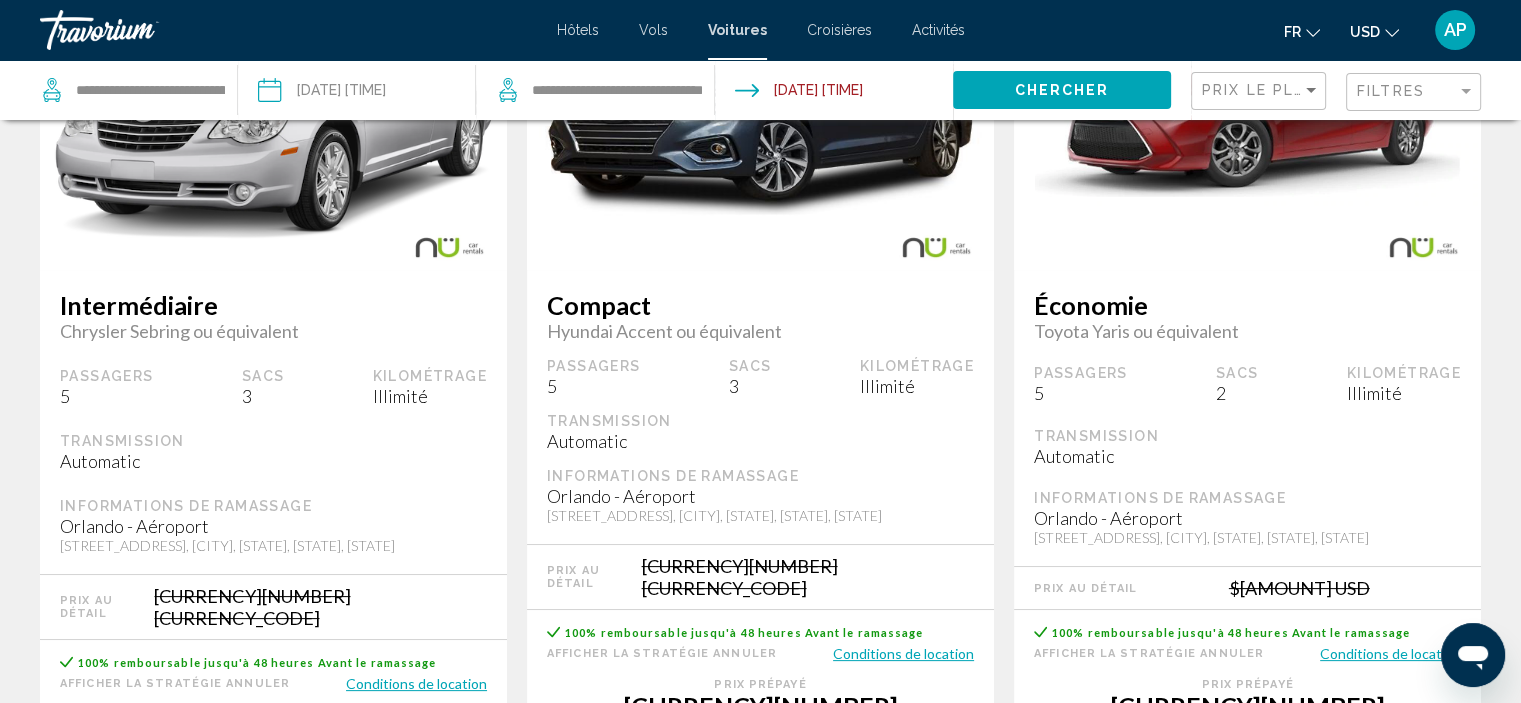 scroll, scrollTop: 0, scrollLeft: 0, axis: both 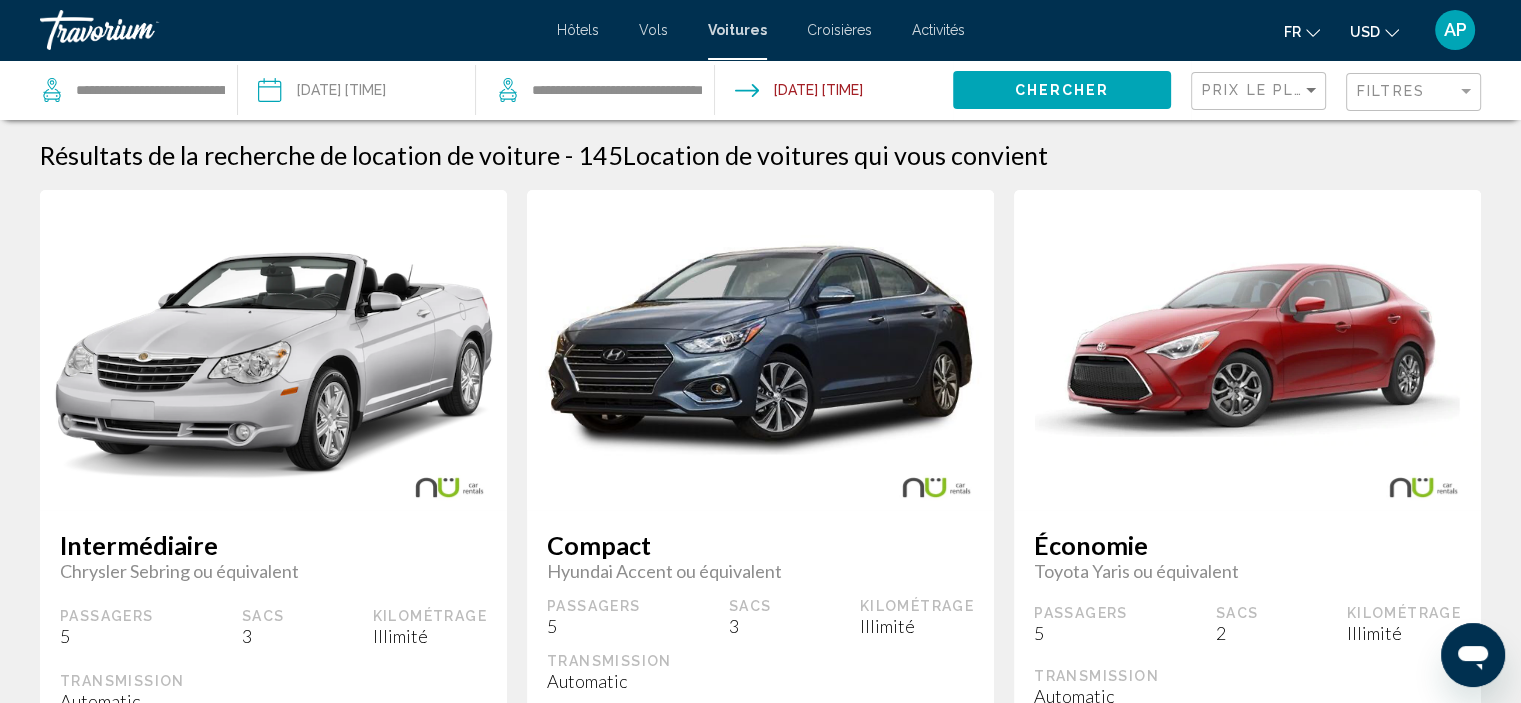 click at bounding box center (1392, 33) 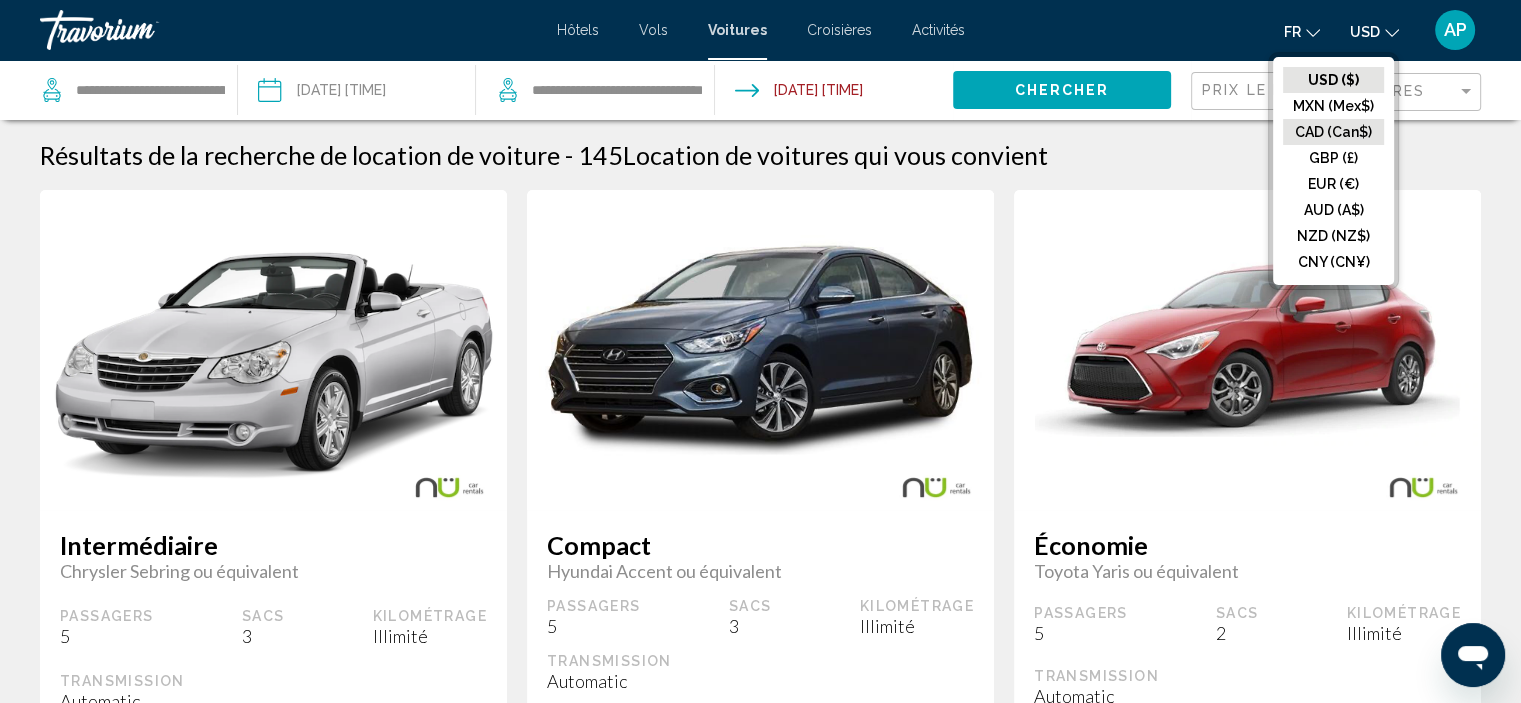 click on "CAD (Can$)" at bounding box center [1333, 80] 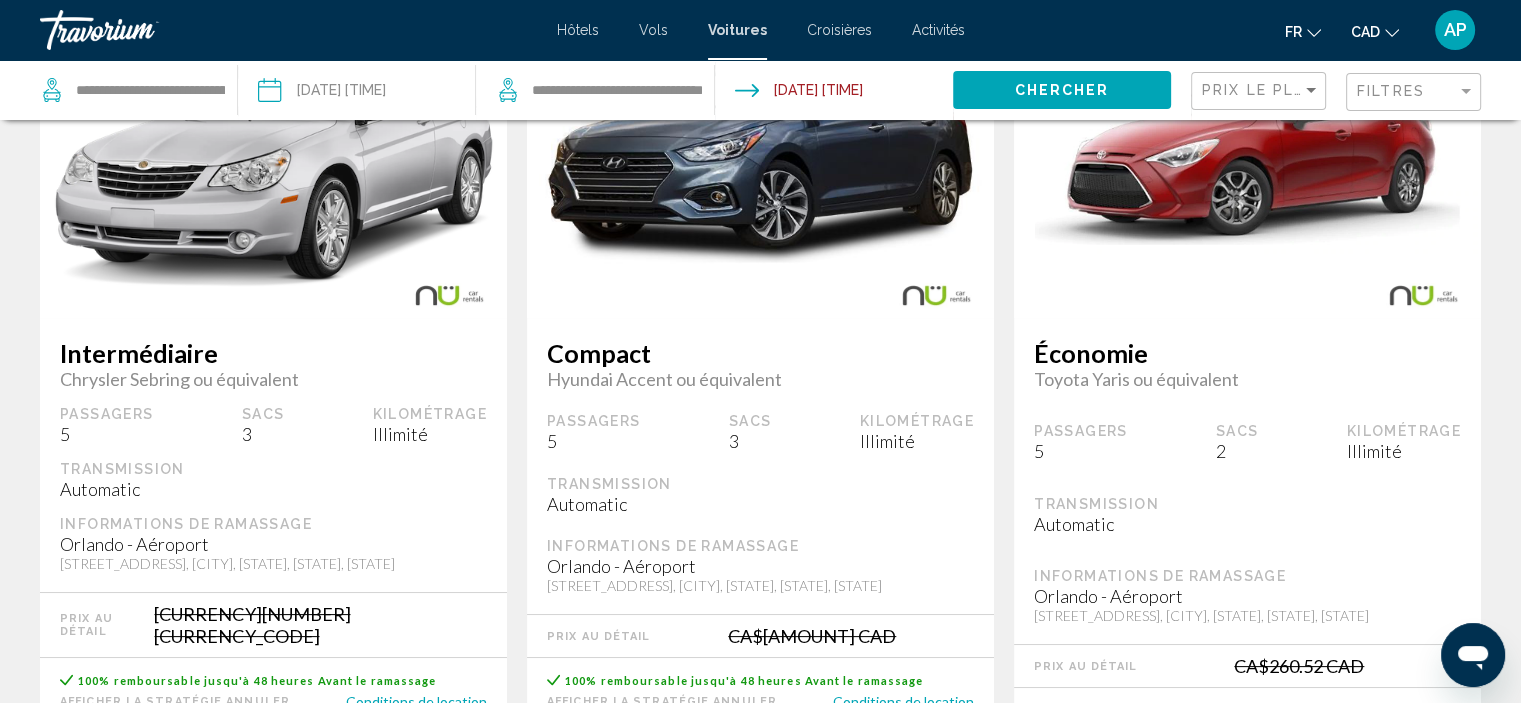 scroll, scrollTop: 203, scrollLeft: 0, axis: vertical 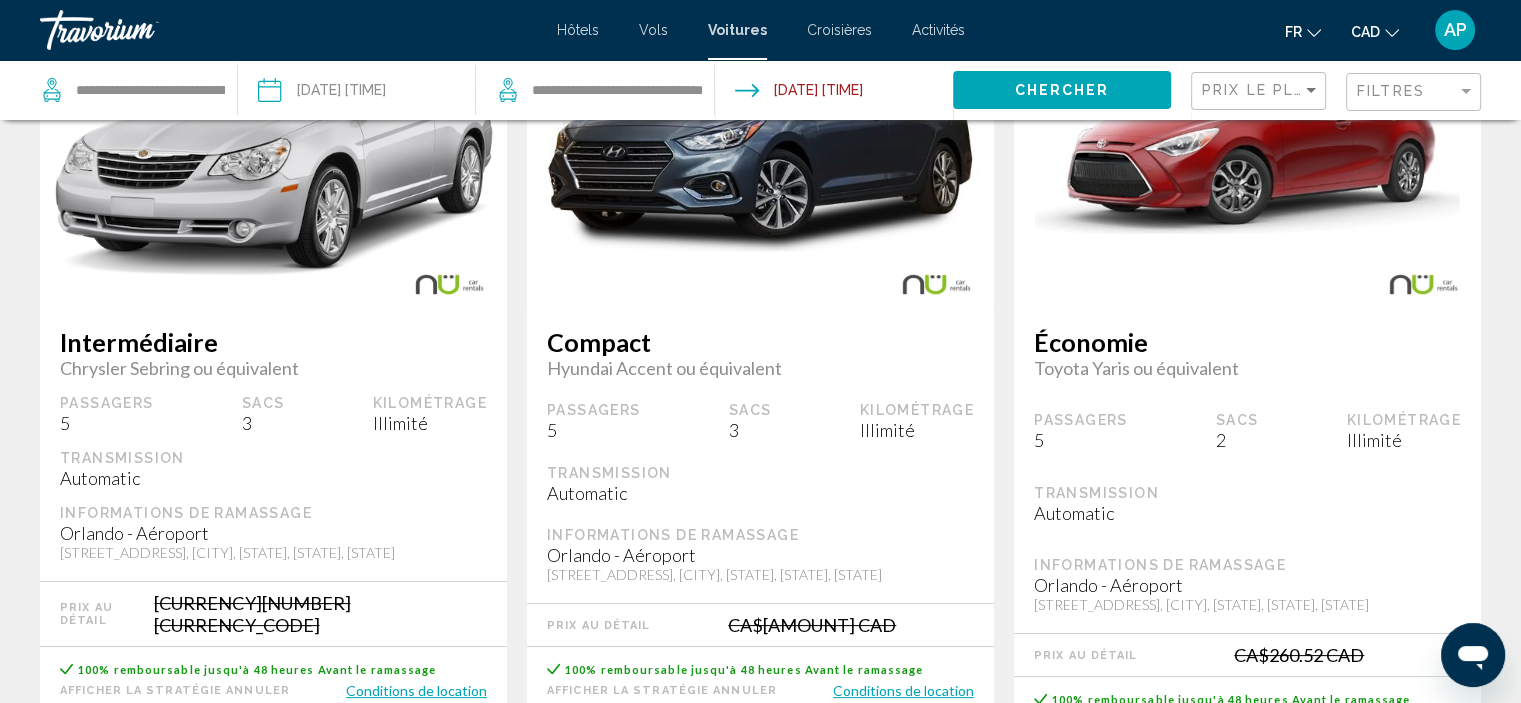 click on "Compact Hyundai Accent ou équivalent Passagers [NUMBER] Sacs [NUMBER] Kilométrage Illimité Transmission Automatic Informations de ramassage [CITY] - [AIRPORT_CODE] [NUMBER] [STREET], [CITY], [STATE], [STATE]" at bounding box center (273, 444) 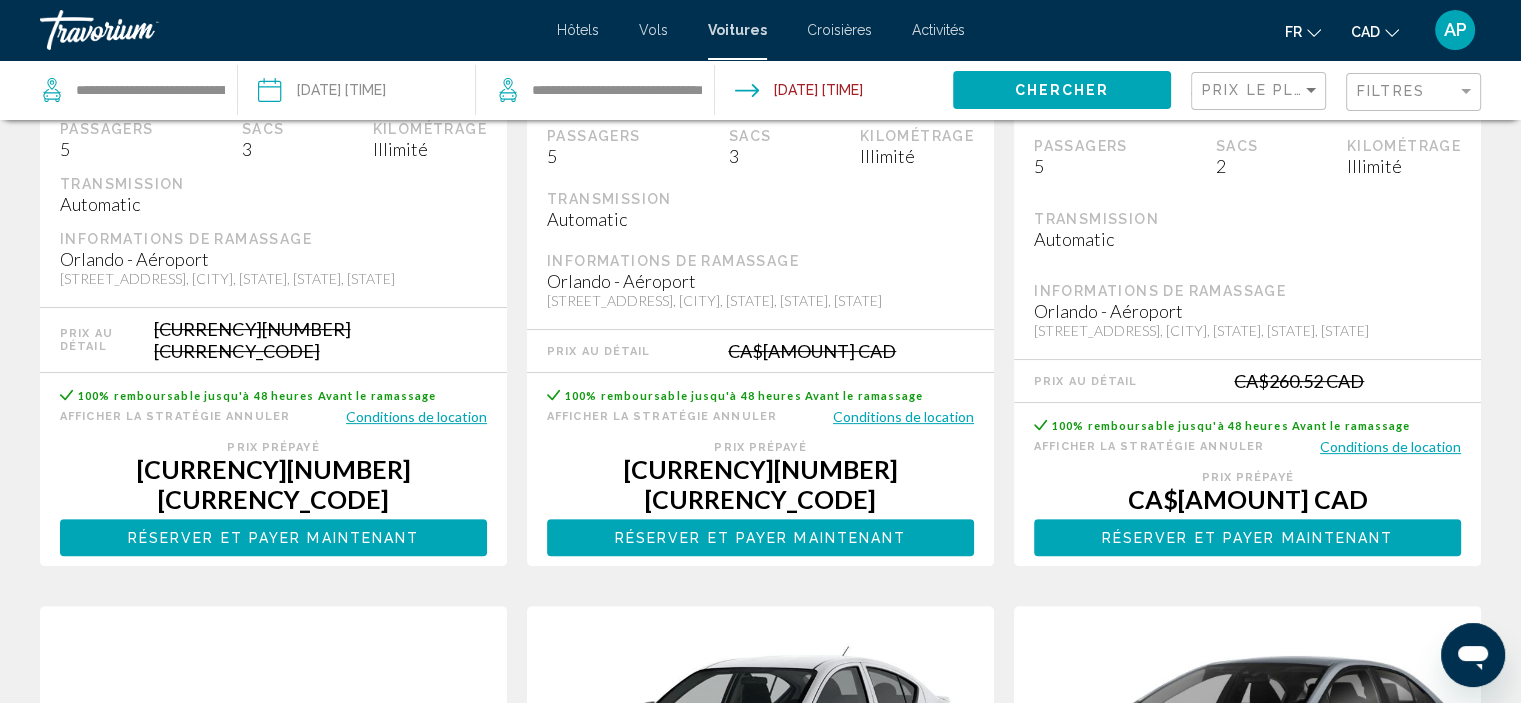 scroll, scrollTop: 478, scrollLeft: 0, axis: vertical 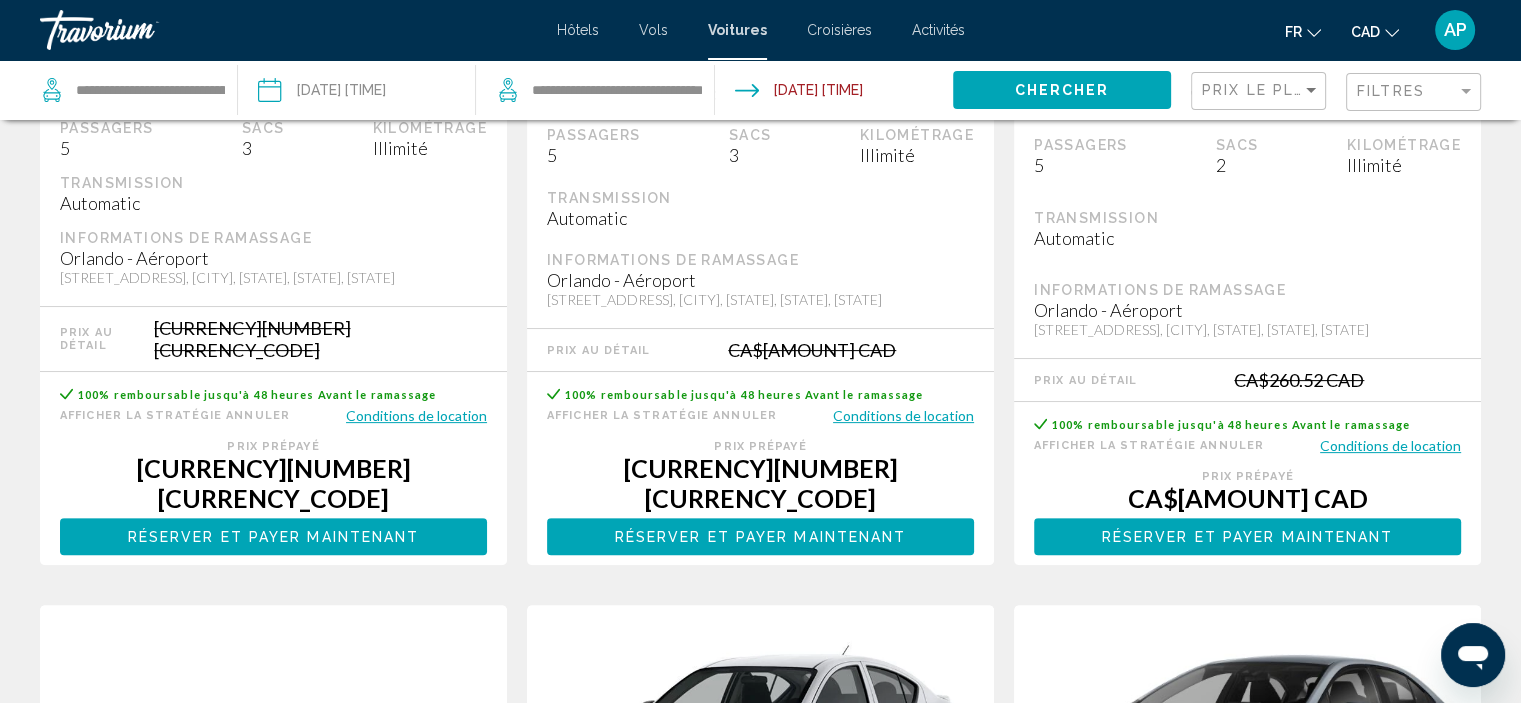 click on "Conditions de location" at bounding box center (416, 415) 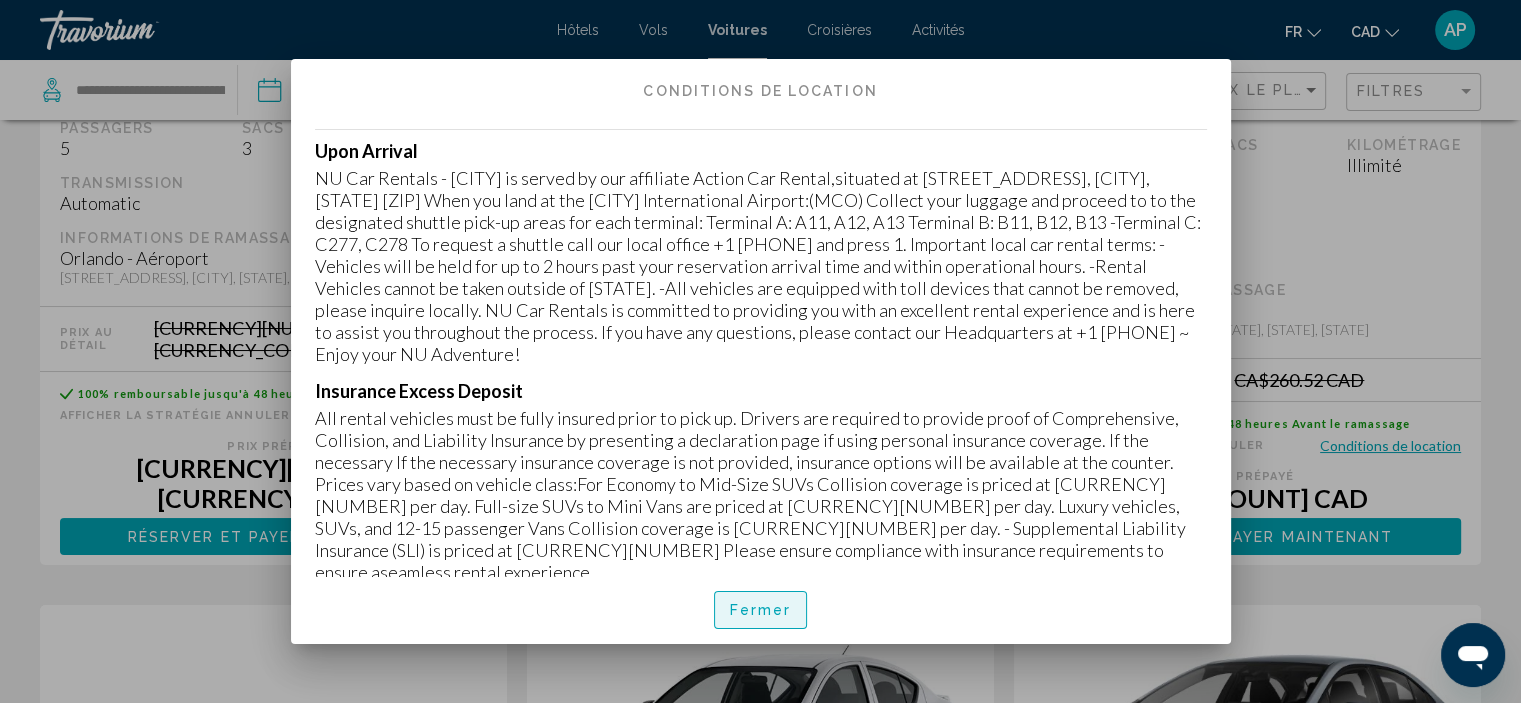 click on "Fermer" at bounding box center [761, 611] 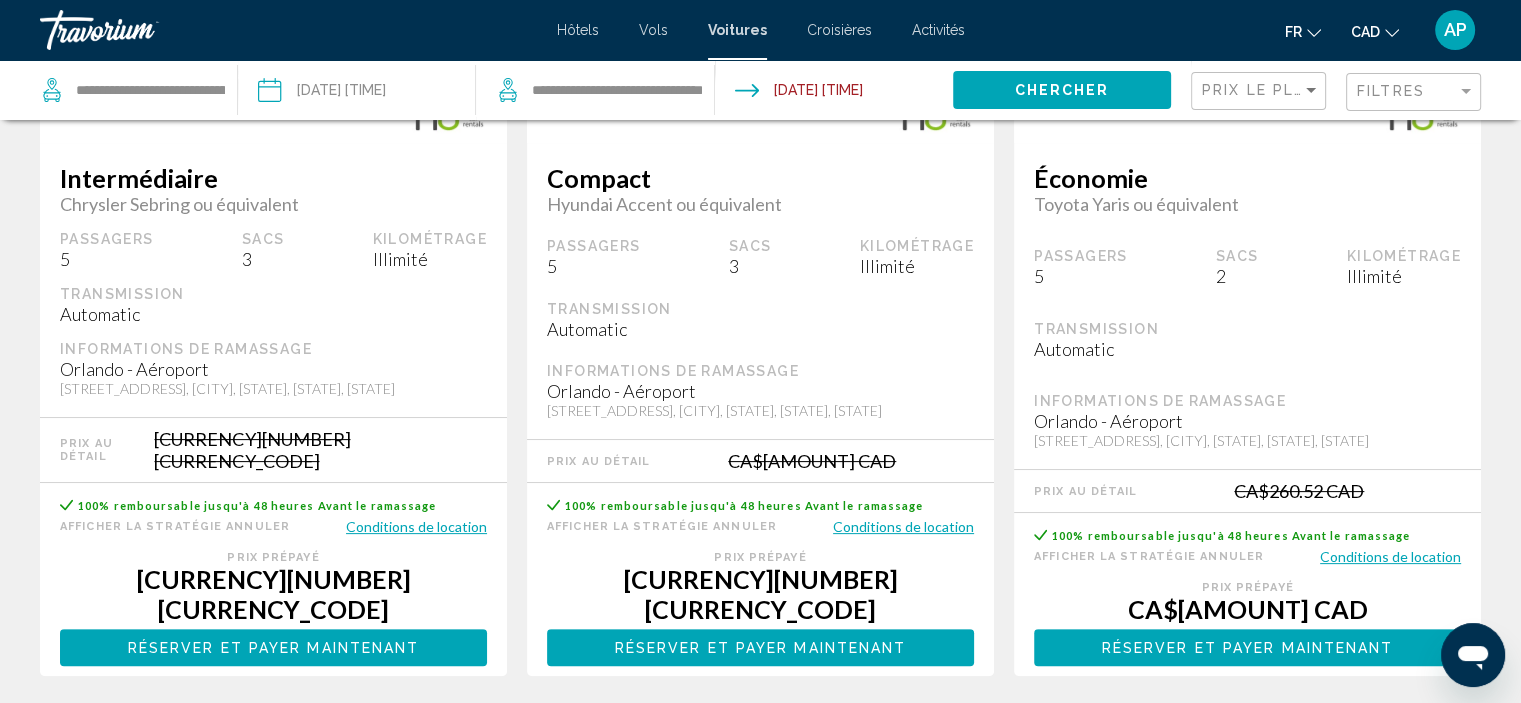 scroll, scrollTop: 368, scrollLeft: 0, axis: vertical 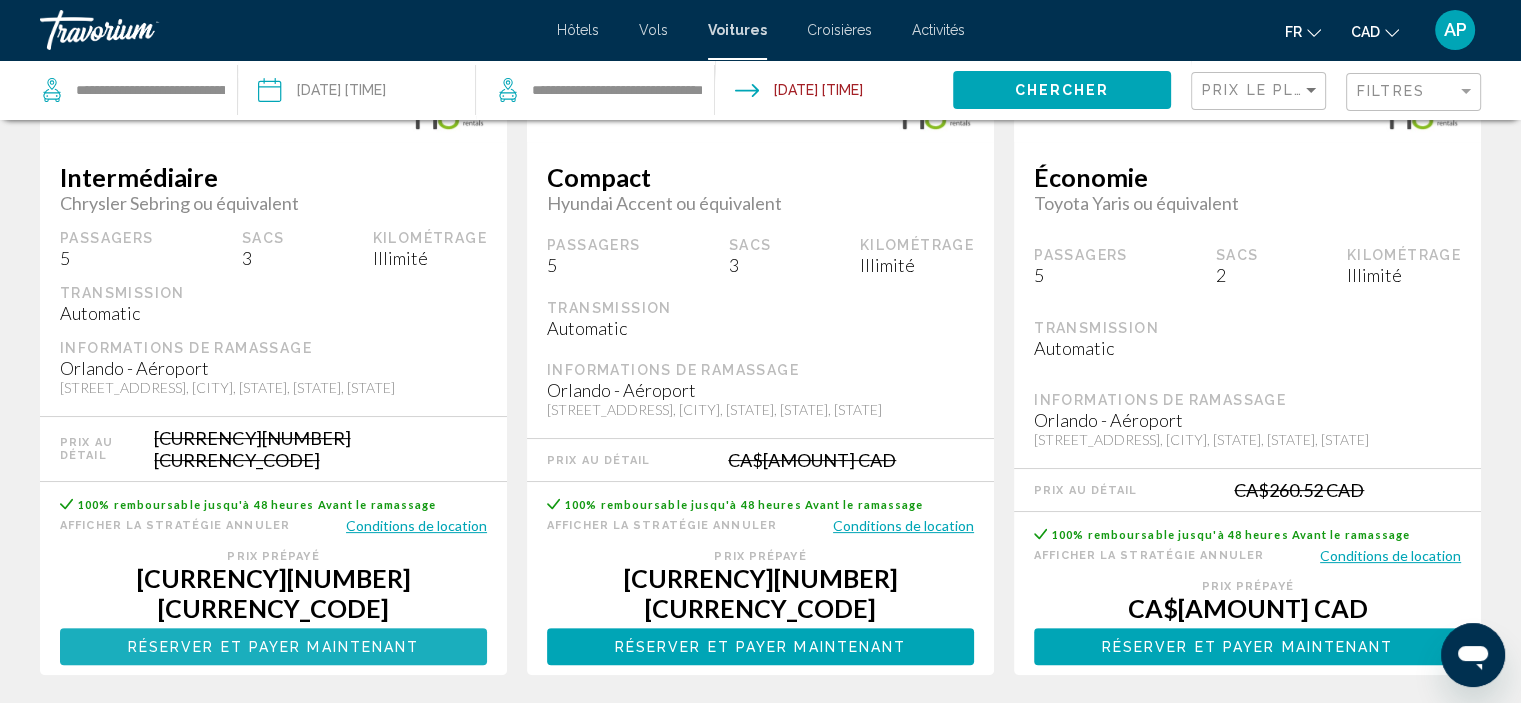 click on "Réserver et payer maintenant" at bounding box center (274, 647) 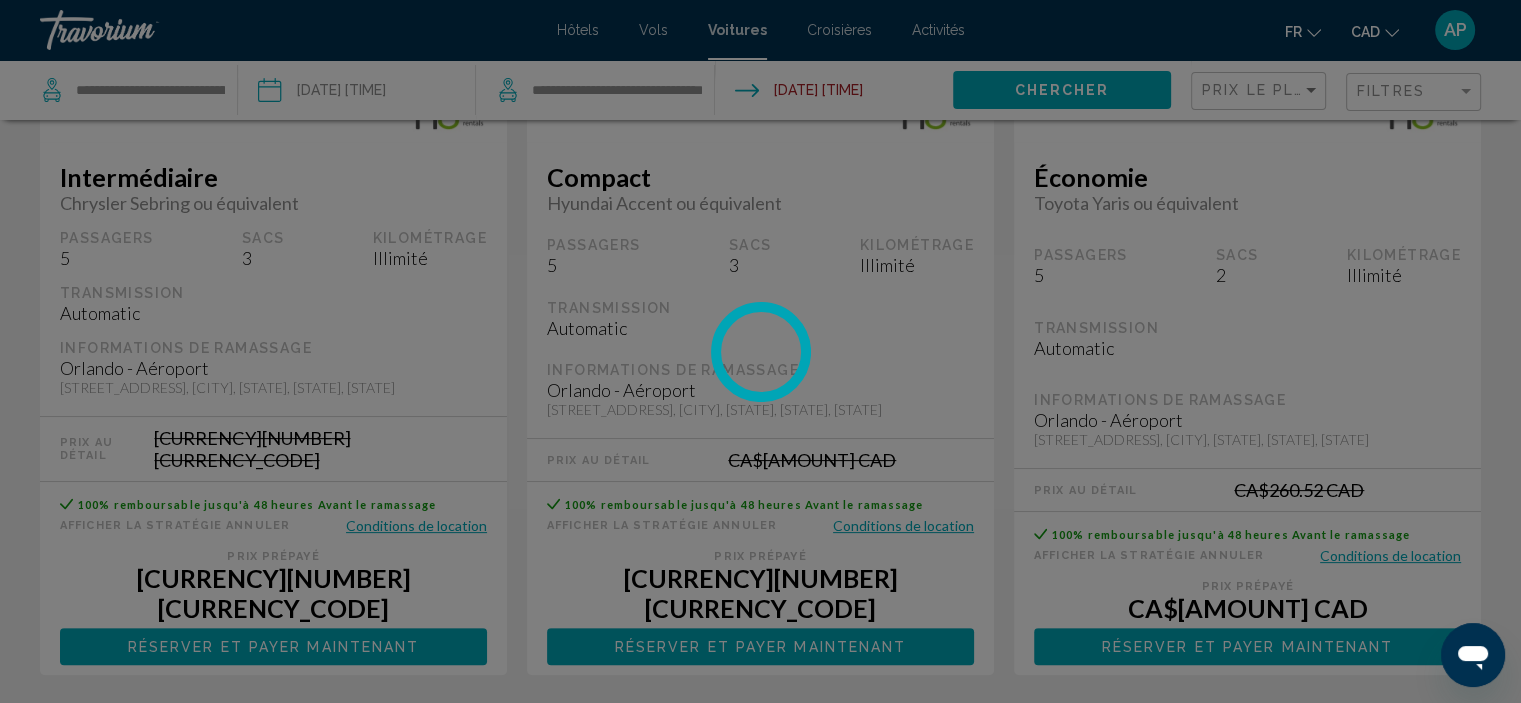 scroll, scrollTop: 0, scrollLeft: 0, axis: both 